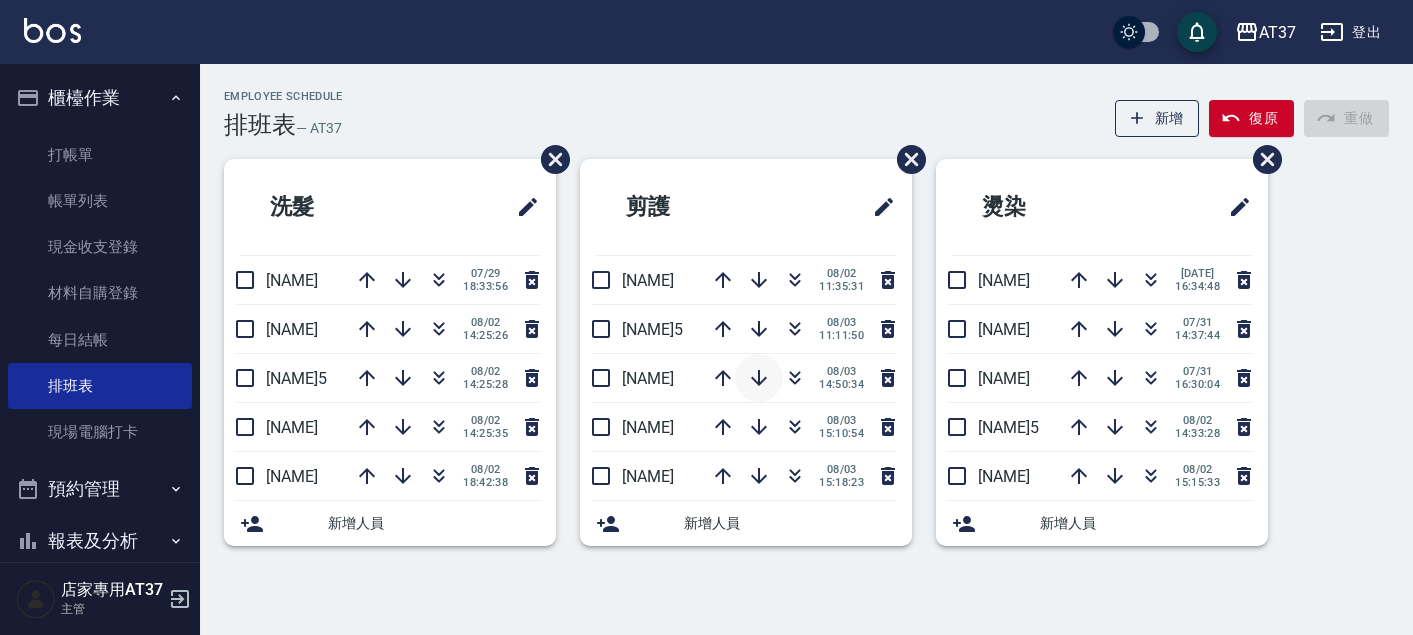 scroll, scrollTop: 0, scrollLeft: 0, axis: both 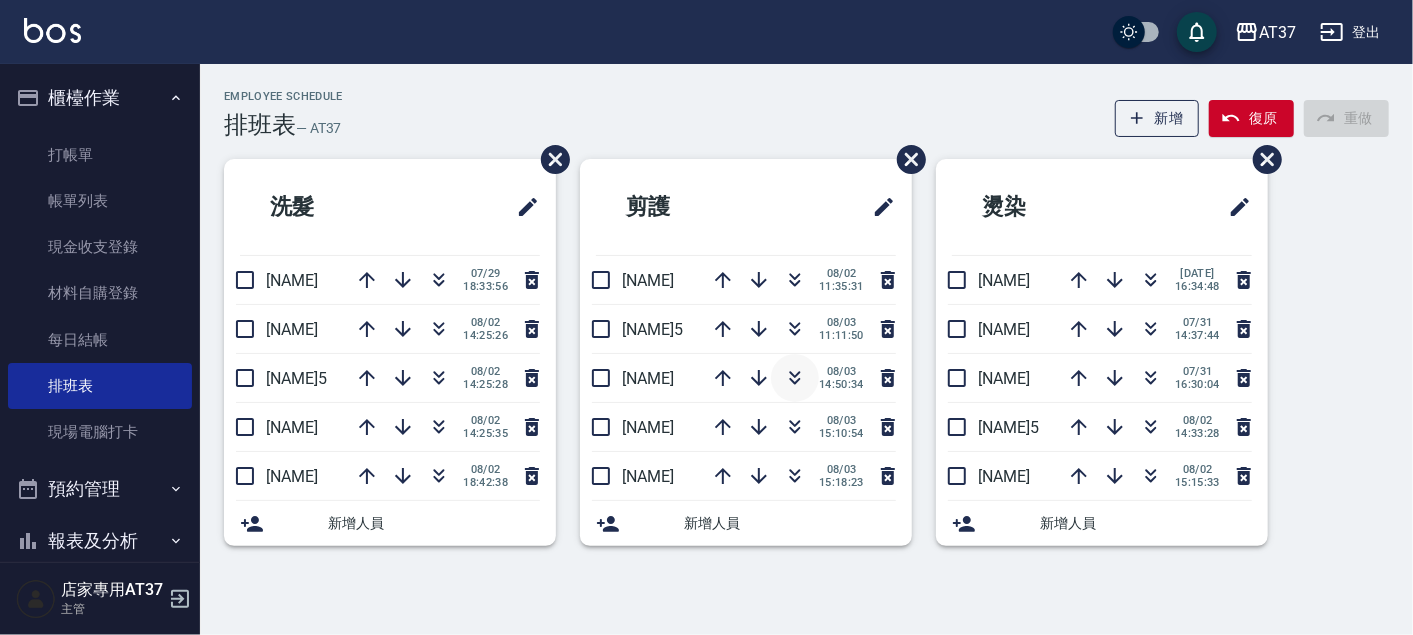 click 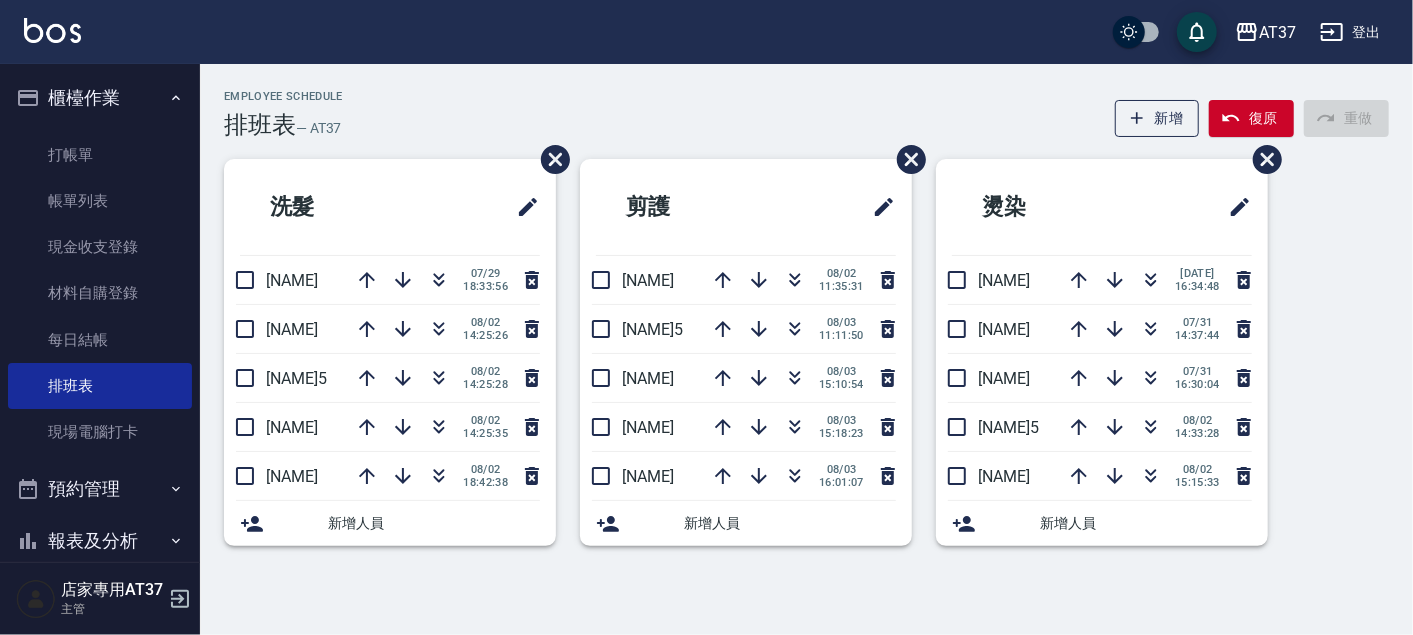 click on "Employee Schedule 排班表 — AT37 新增 復原 重做 洗髮 [NAME] [DATE] [TIME] [NAME] [DATE] [TIME] [NAME] [DATE] [TIME] [NAME] [DATE] [TIME] [NAME] [DATE] [TIME] 新增人員 剪護 [NAME] [DATE] [TIME] [NAME] [DATE] [TIME] [NAME] [DATE] [TIME] [NAME] [DATE] [TIME] 新增人員 燙染 [NAME] [DATE] [TIME] [NAME] [DATE] [TIME] [NAME] [DATE] [TIME] [NAME] [DATE] [TIME] [NAME] [DATE] [TIME]" at bounding box center (806, 321) 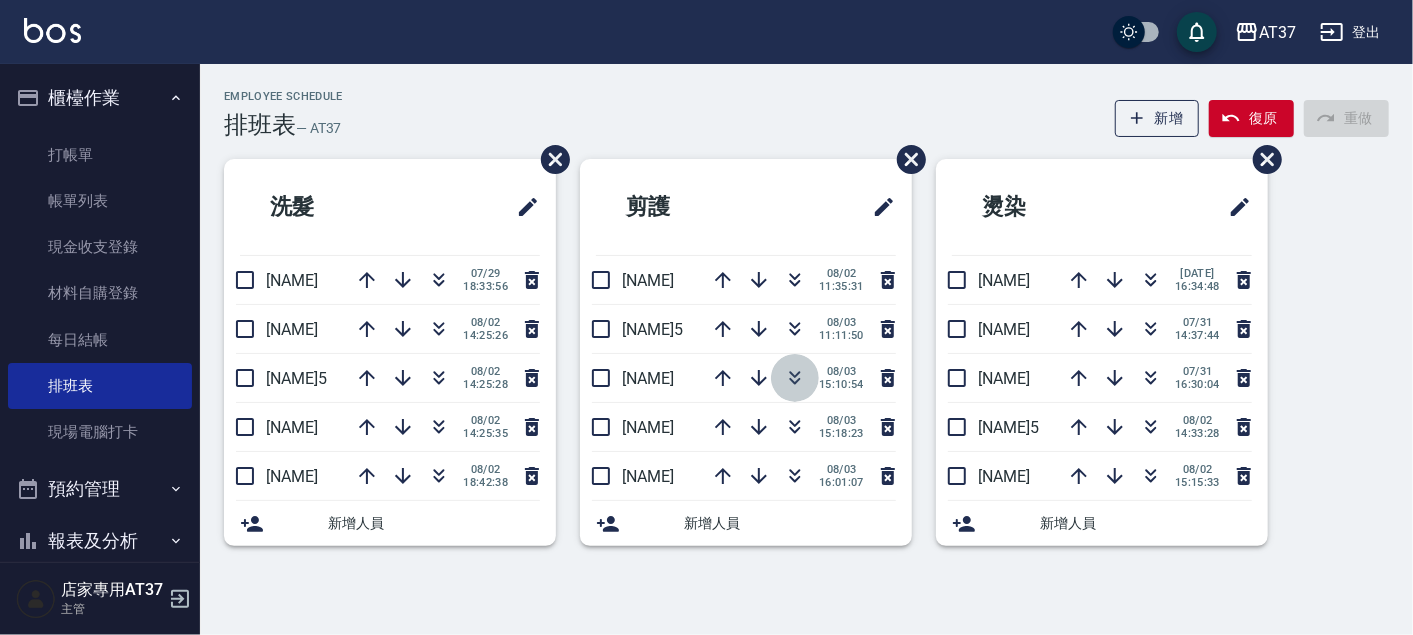 click 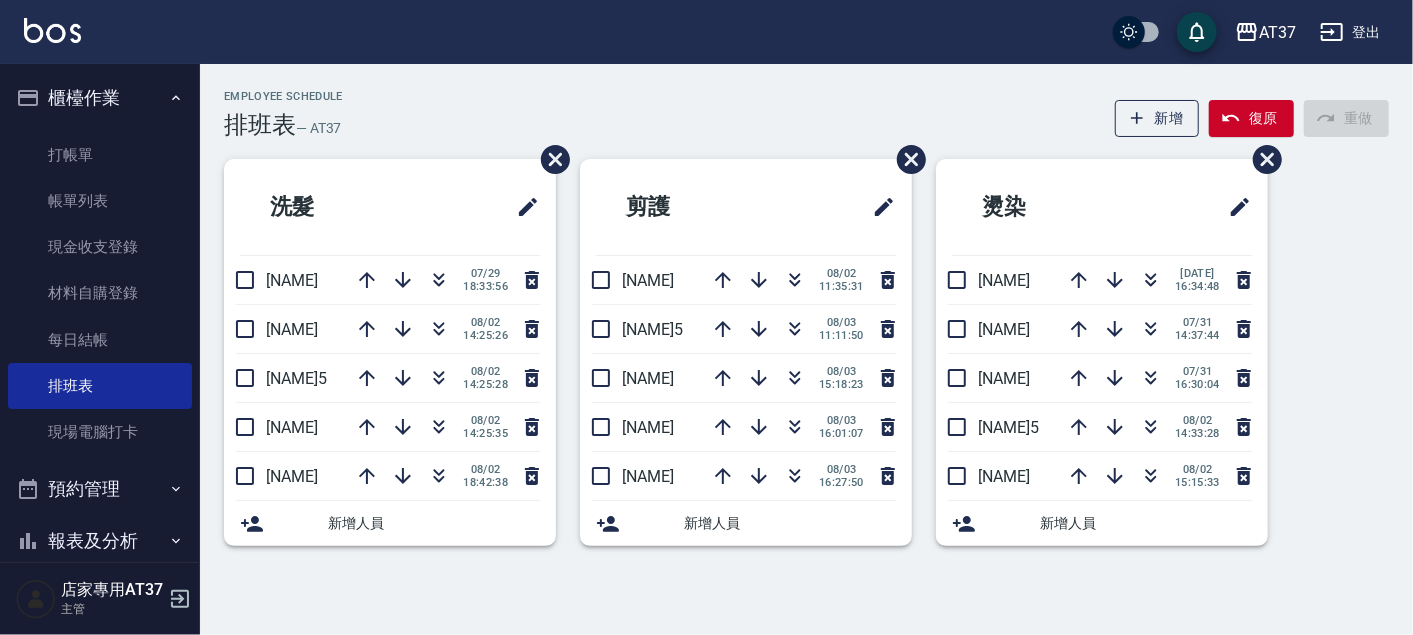 drag, startPoint x: 791, startPoint y: 326, endPoint x: 759, endPoint y: 280, distance: 56.0357 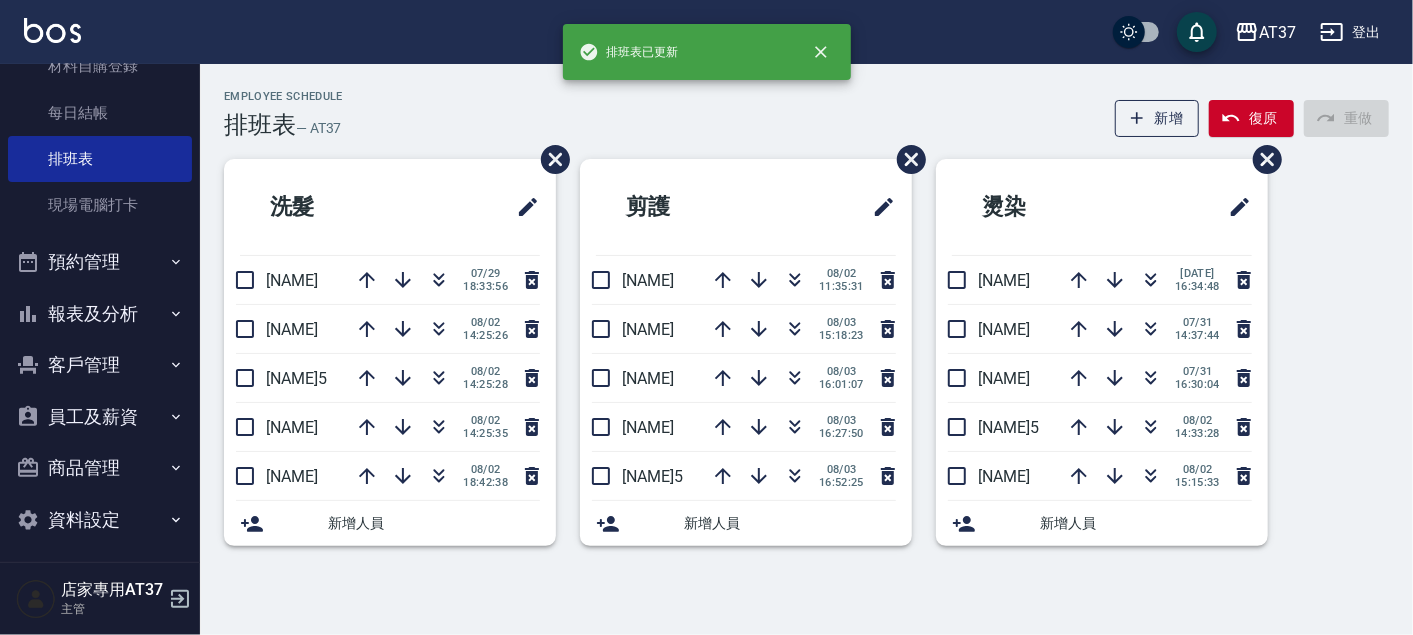 scroll, scrollTop: 232, scrollLeft: 0, axis: vertical 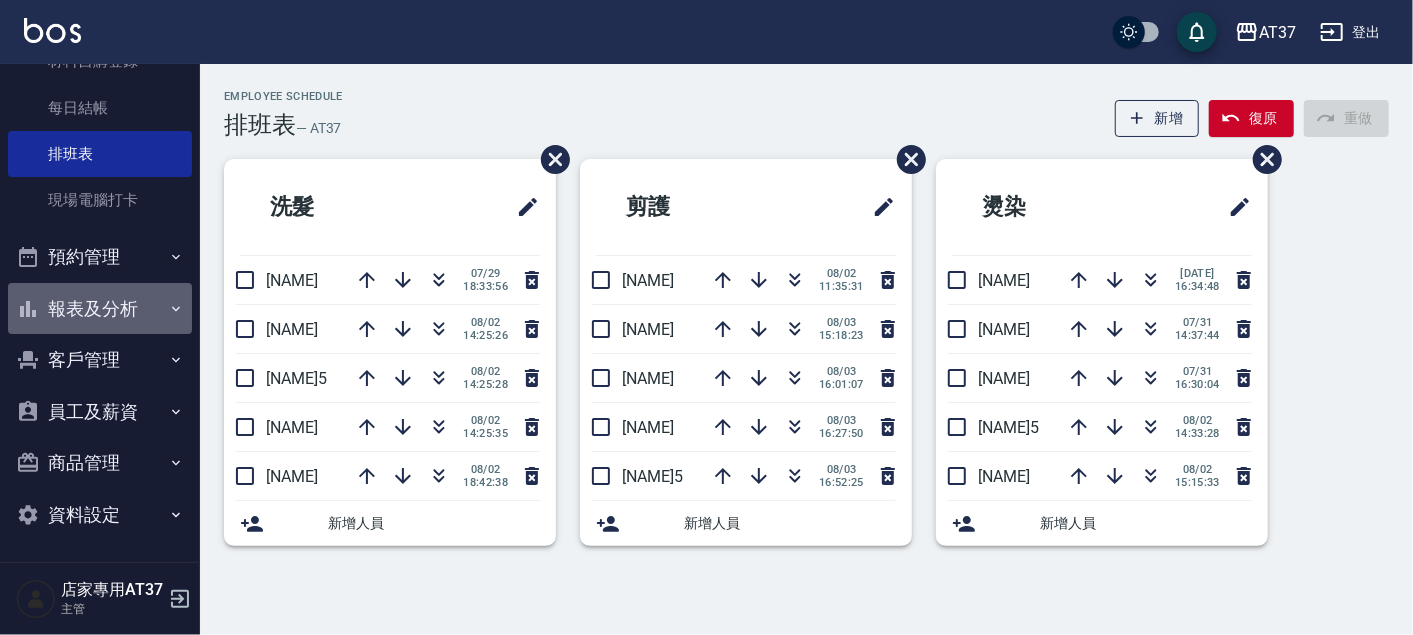 click on "報表及分析" at bounding box center (100, 309) 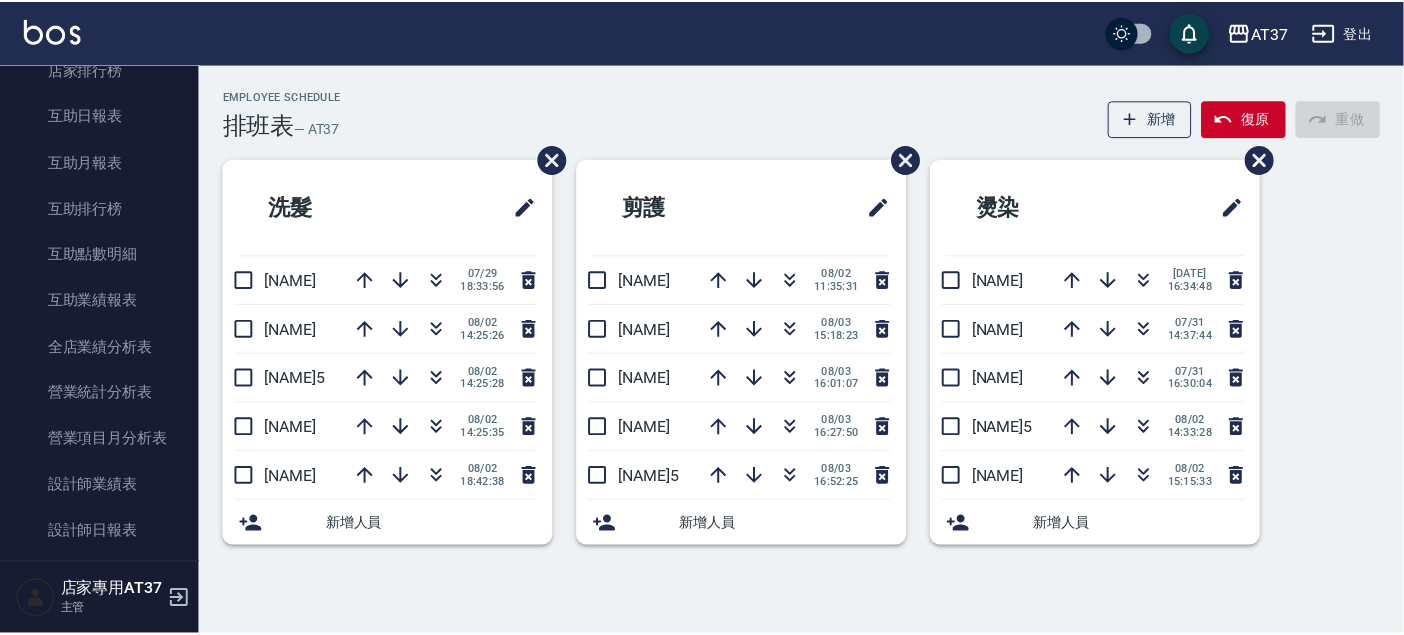scroll, scrollTop: 788, scrollLeft: 0, axis: vertical 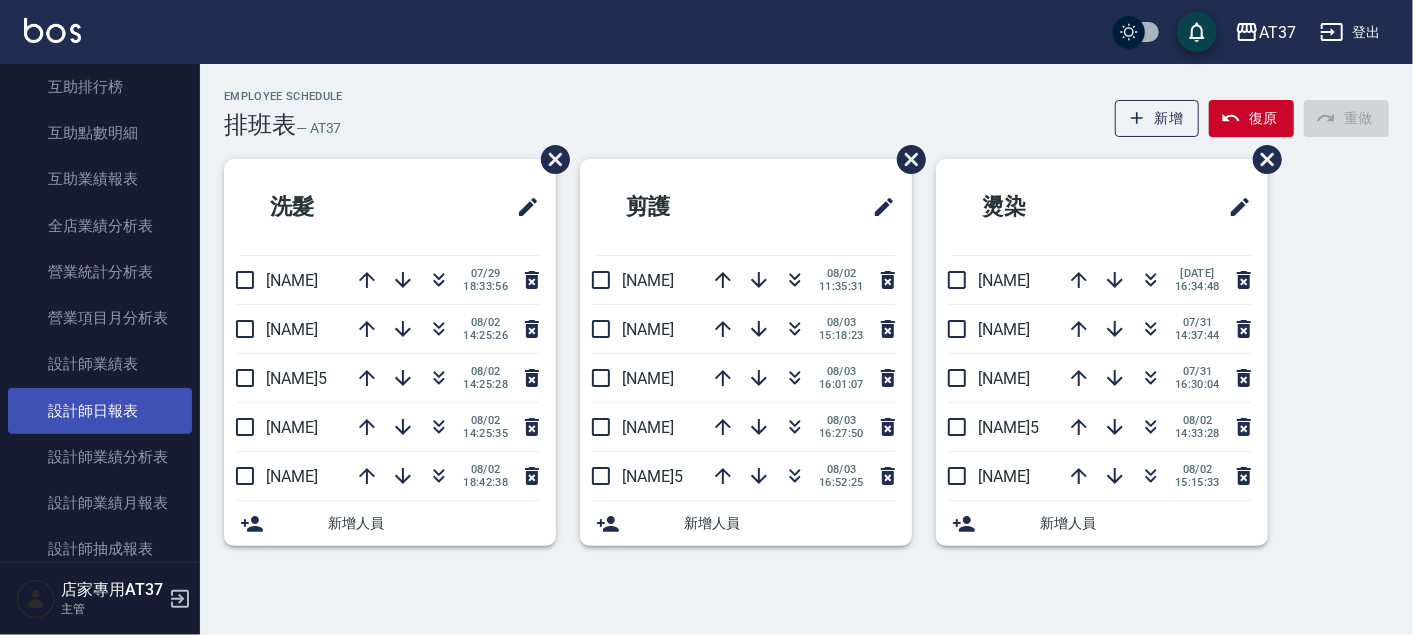 click on "設計師日報表" at bounding box center (100, 411) 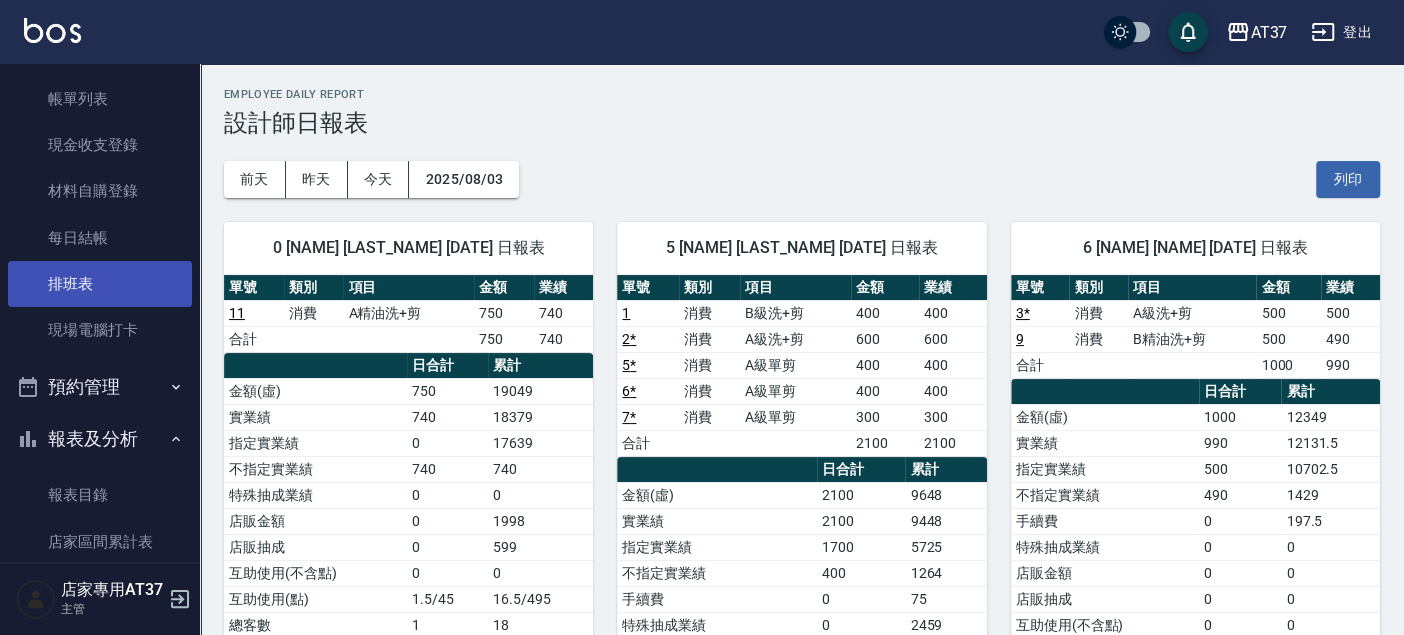 scroll, scrollTop: 0, scrollLeft: 0, axis: both 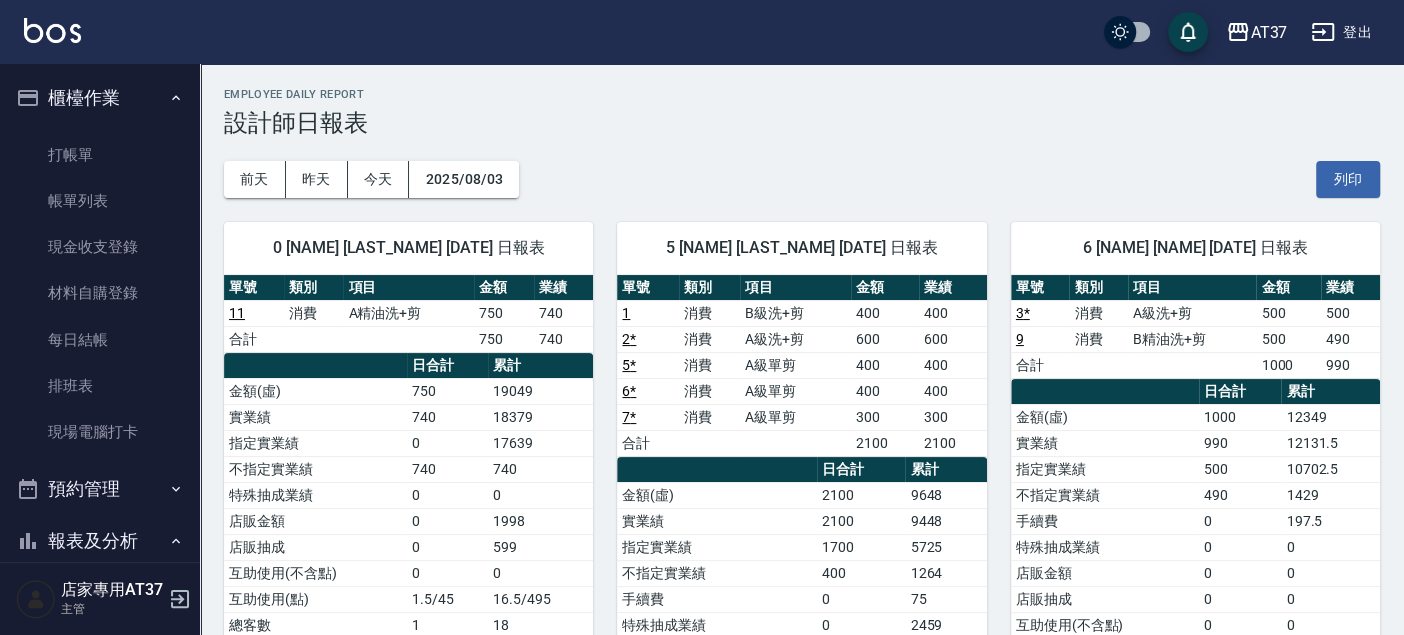 click on "打帳單 帳單列表 現金收支登錄 材料自購登錄 每日結帳 排班表 現場電腦打卡" at bounding box center (100, 294) 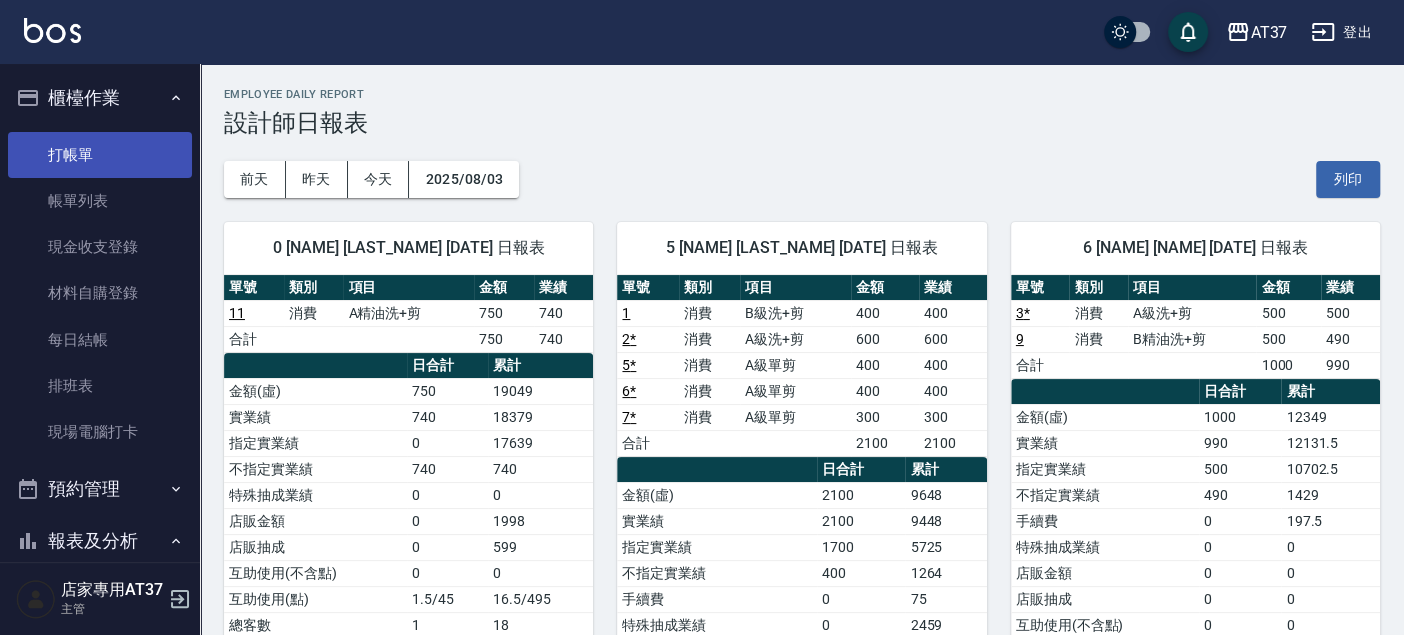 click on "打帳單" at bounding box center (100, 155) 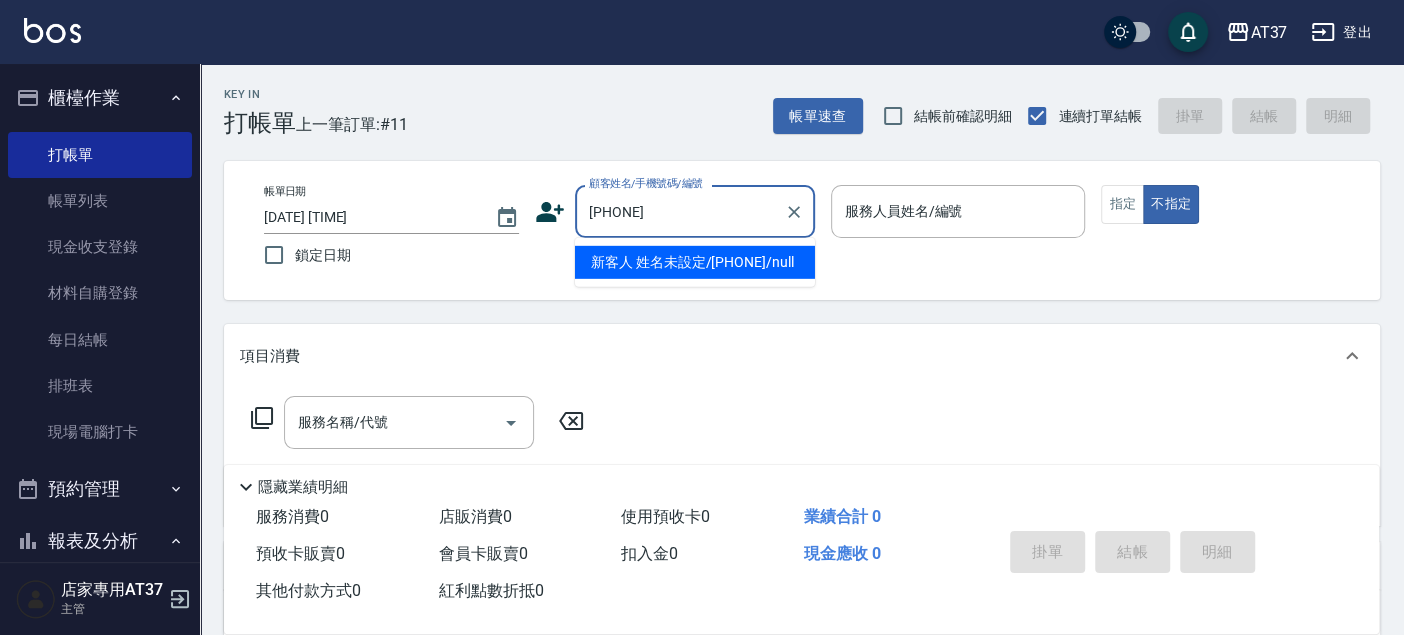 type on "新客人 姓名未設定/[PHONE]/null" 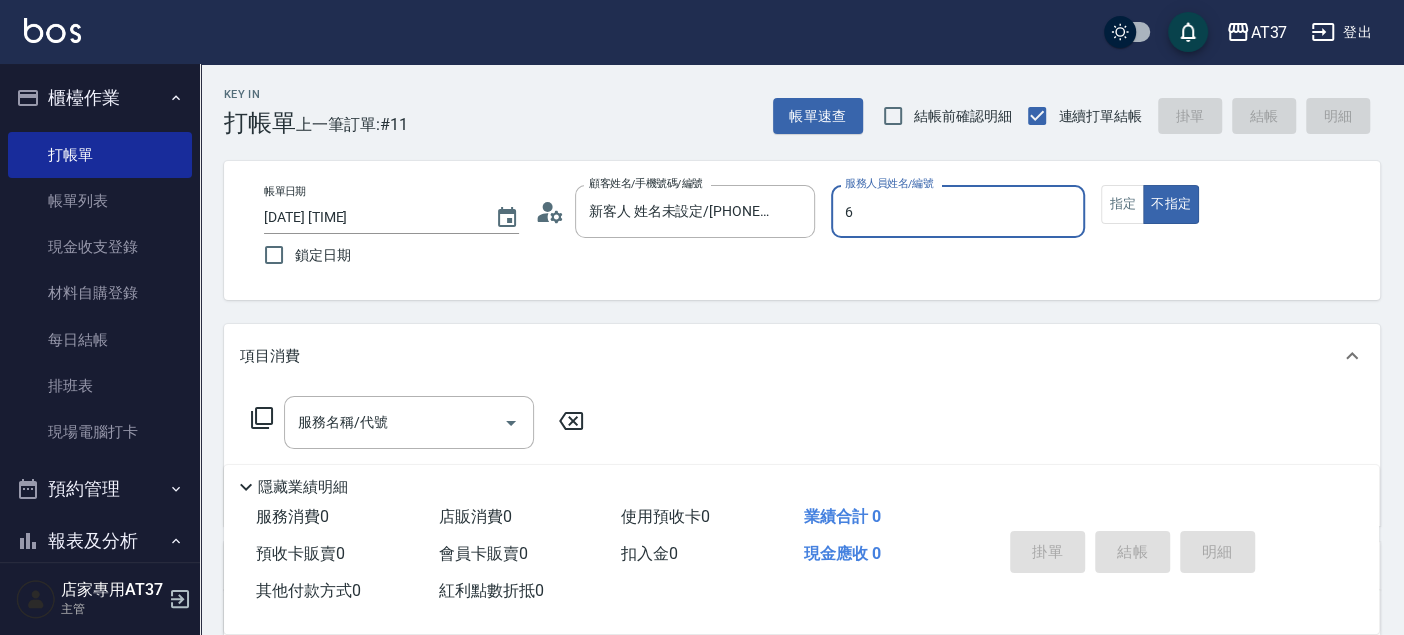 type on "6" 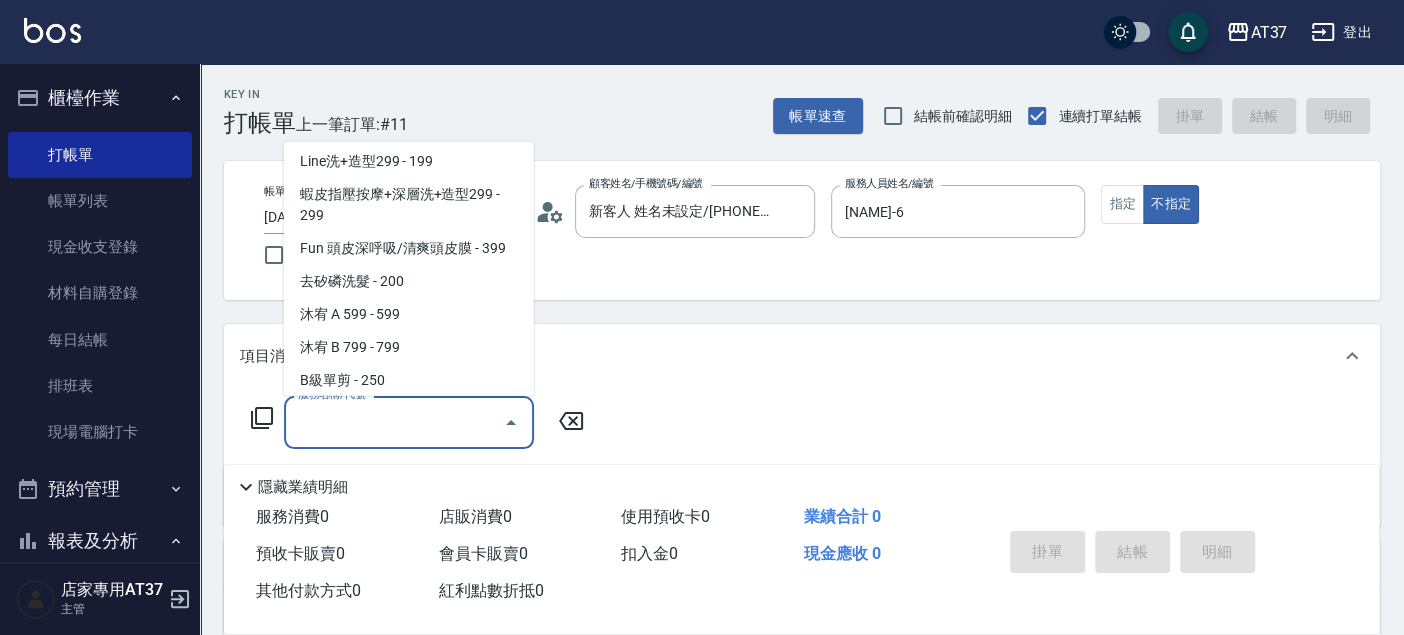 scroll, scrollTop: 434, scrollLeft: 0, axis: vertical 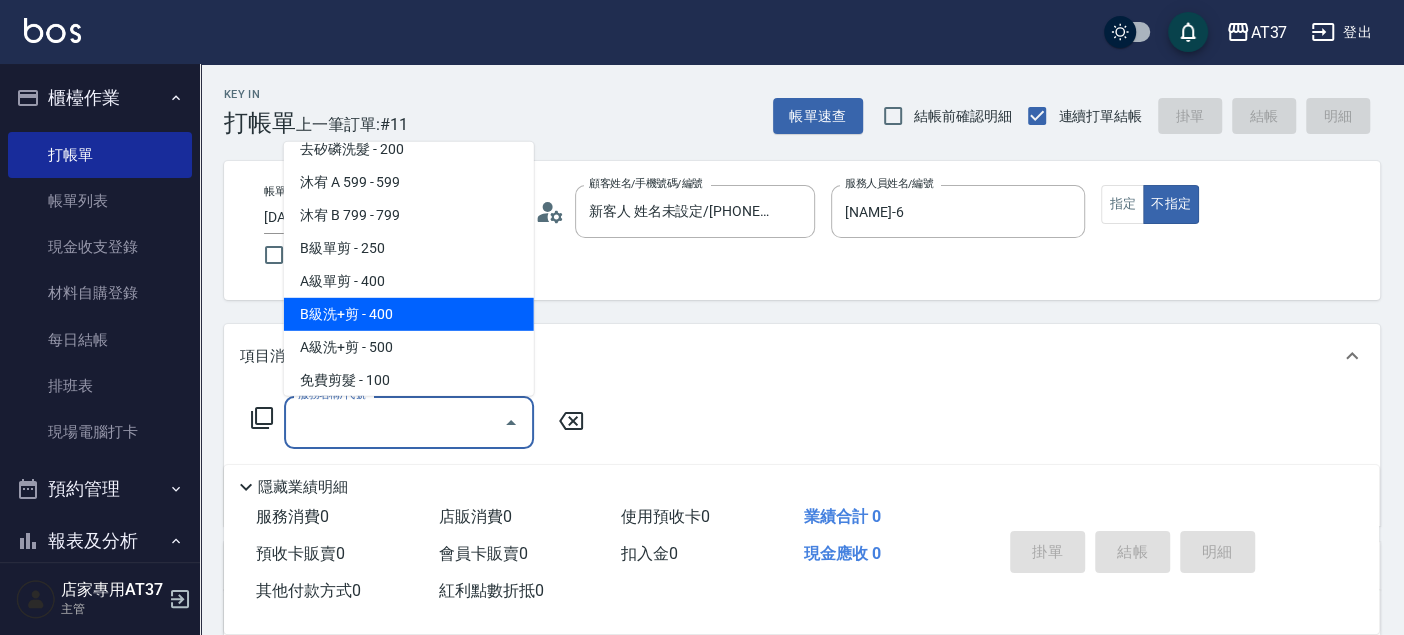 type on "B級洗+剪(203)" 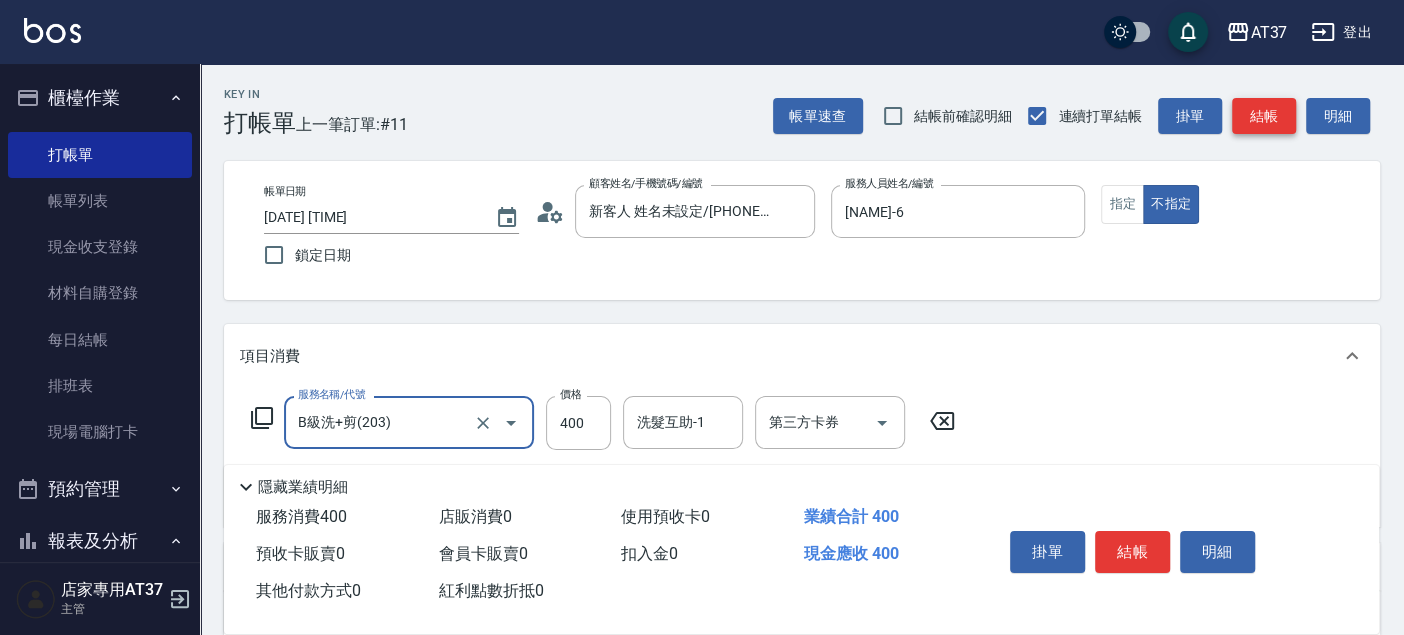 click on "結帳" at bounding box center [1264, 116] 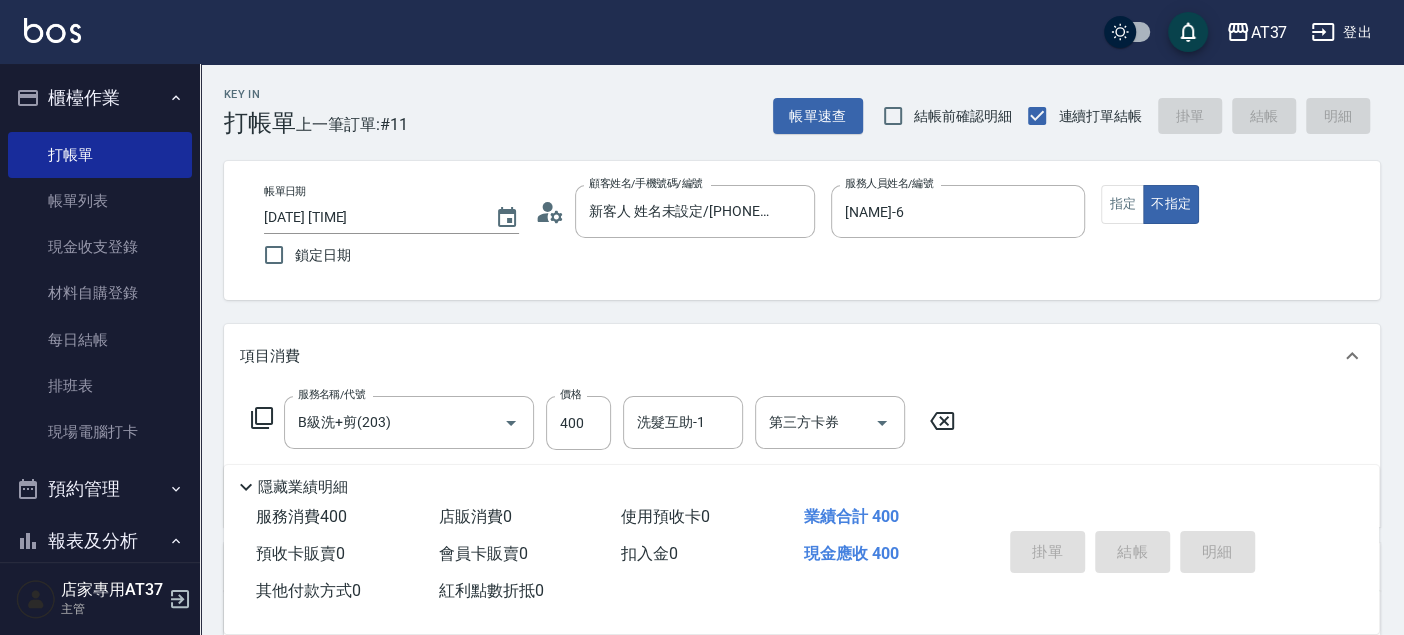 type on "[DATE] [TIME]" 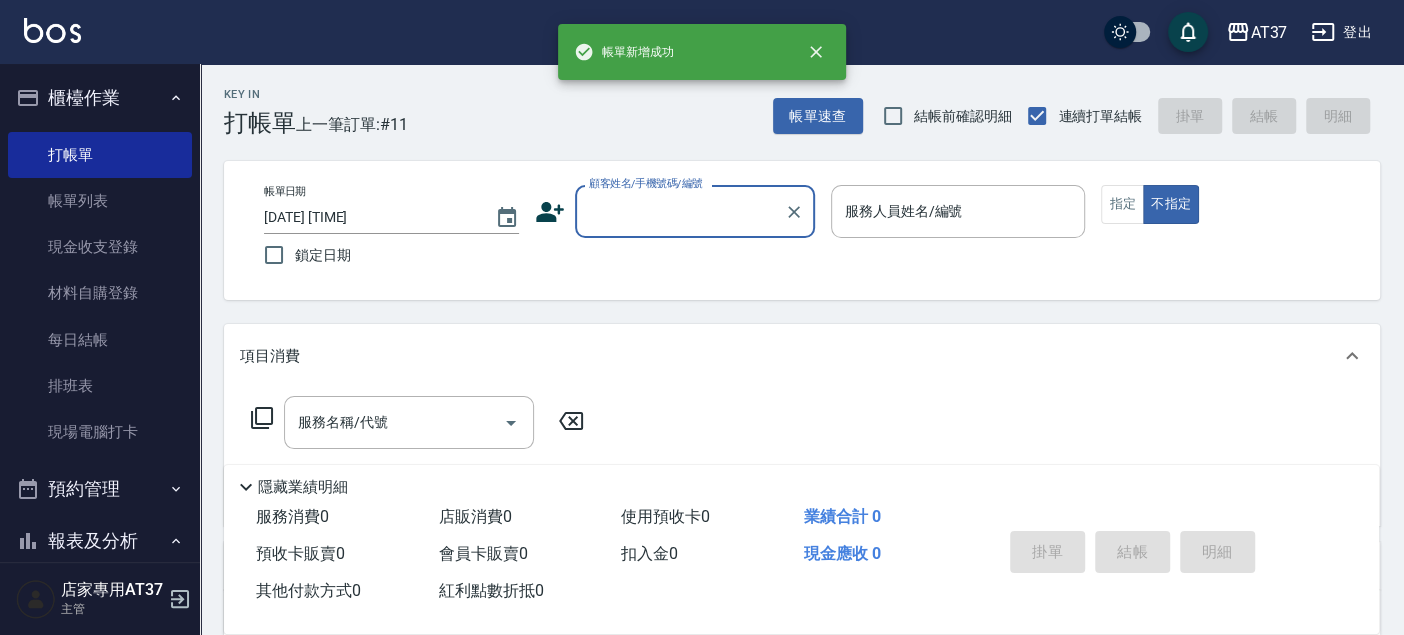 scroll, scrollTop: 0, scrollLeft: 0, axis: both 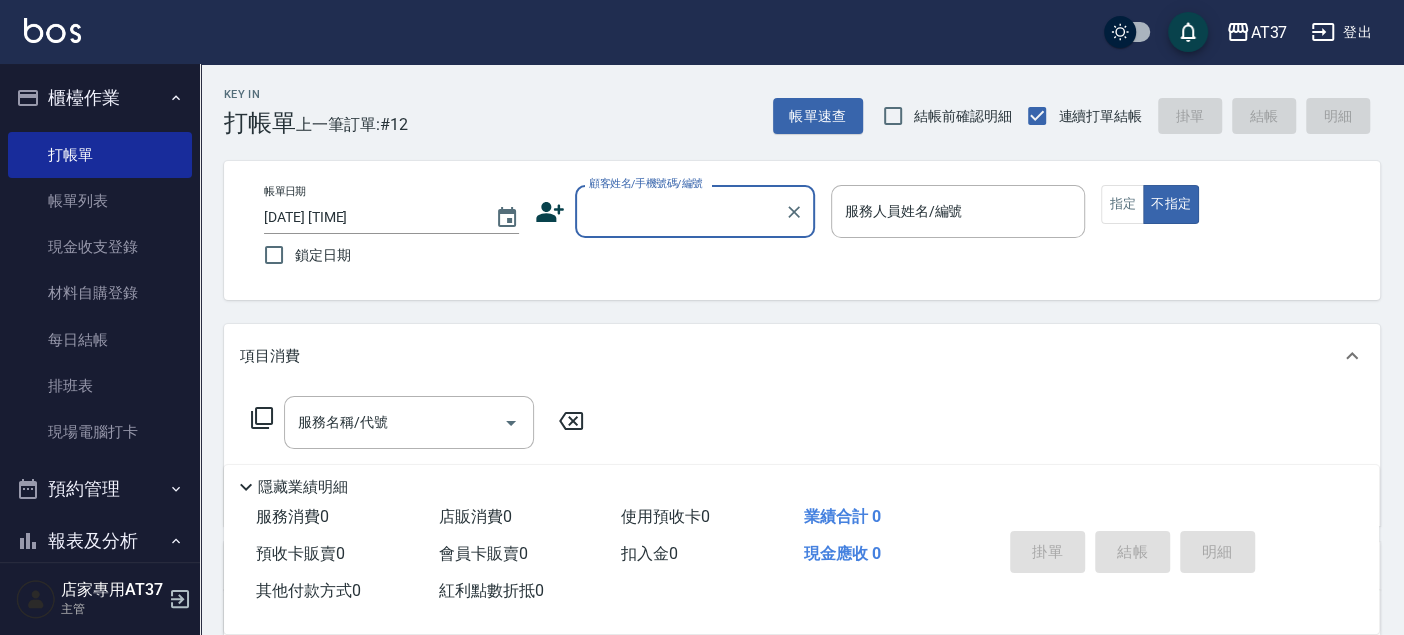 click on "顧客姓名/手機號碼/編號" at bounding box center [680, 211] 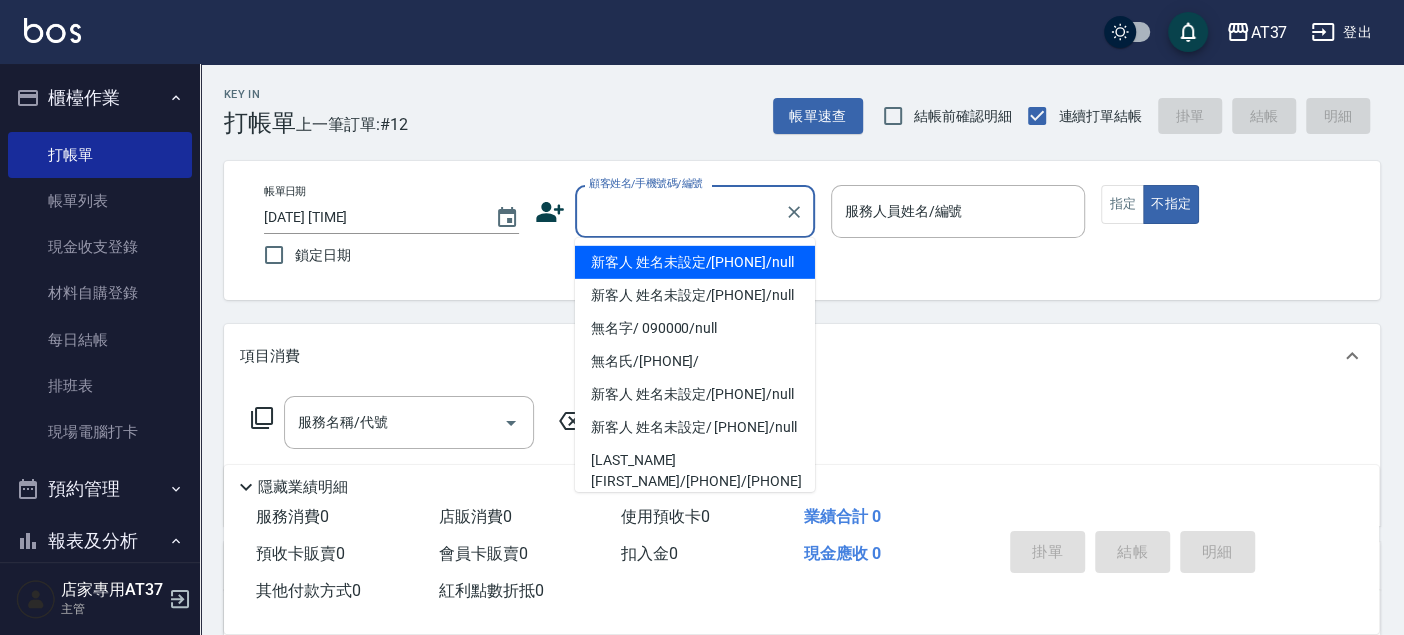 click on "新客人 姓名未設定/[PHONE]/null" at bounding box center [695, 262] 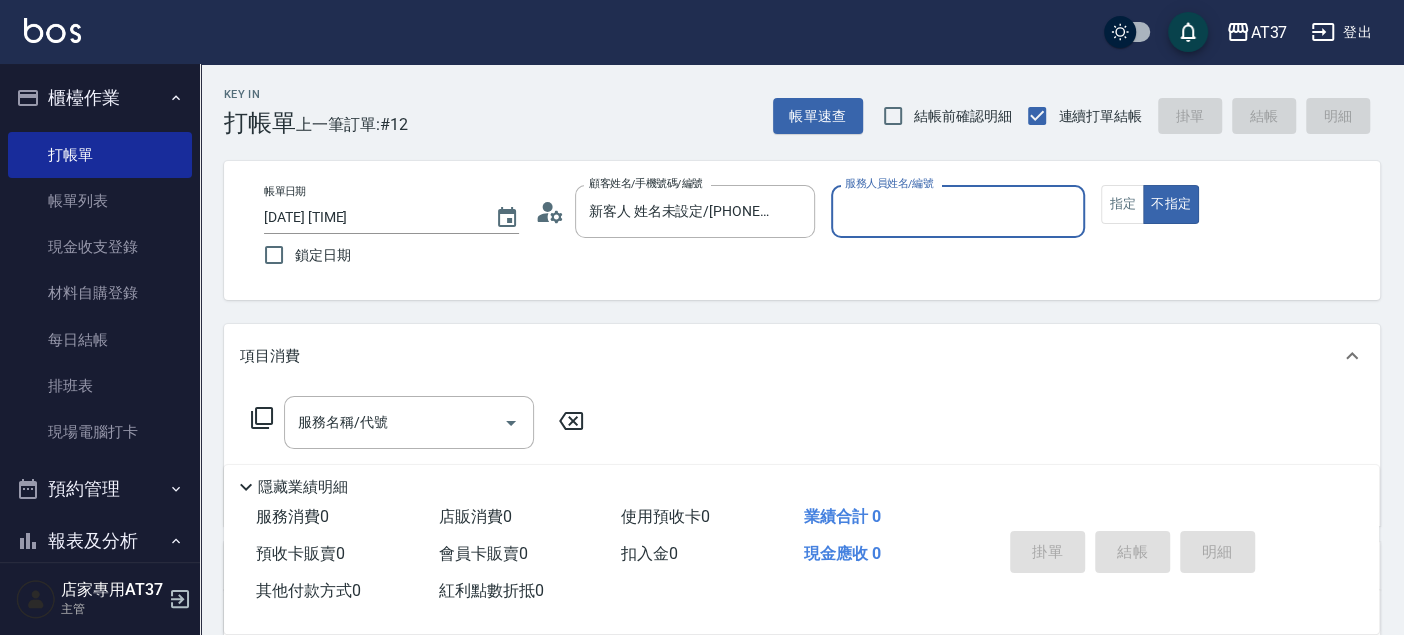 click on "服務人員姓名/編號" at bounding box center (958, 211) 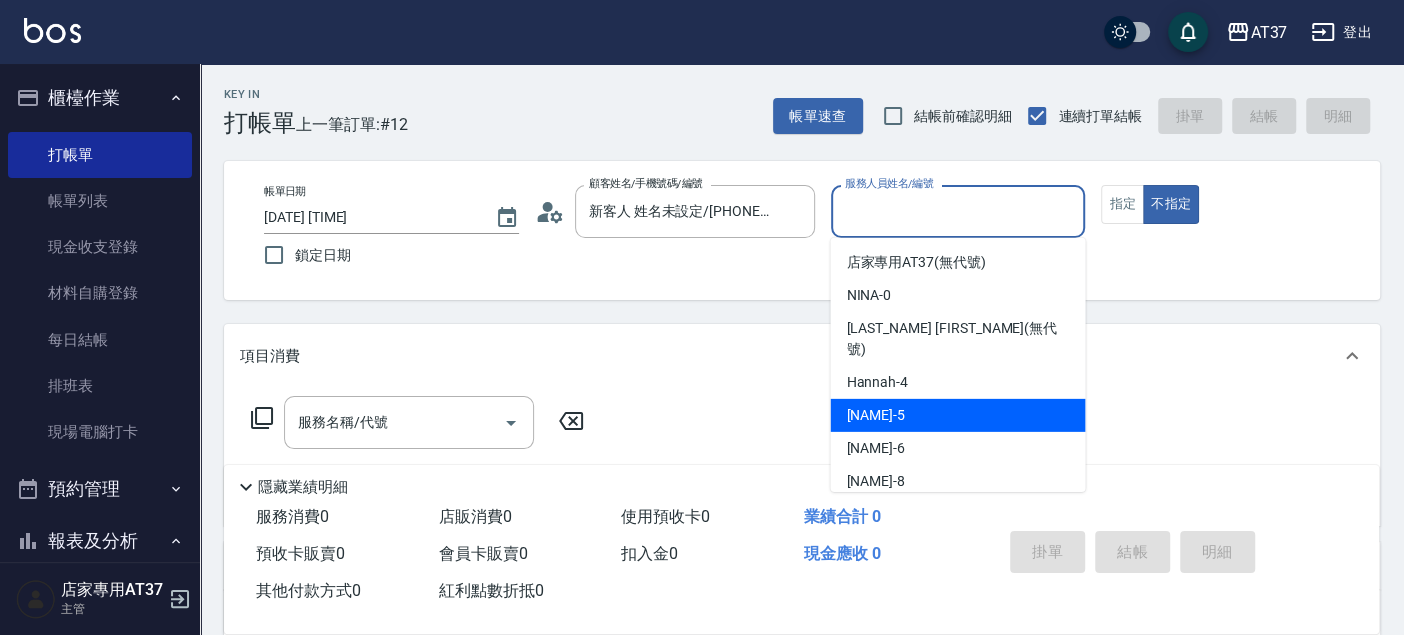 click on "[NAME] -5" at bounding box center (957, 415) 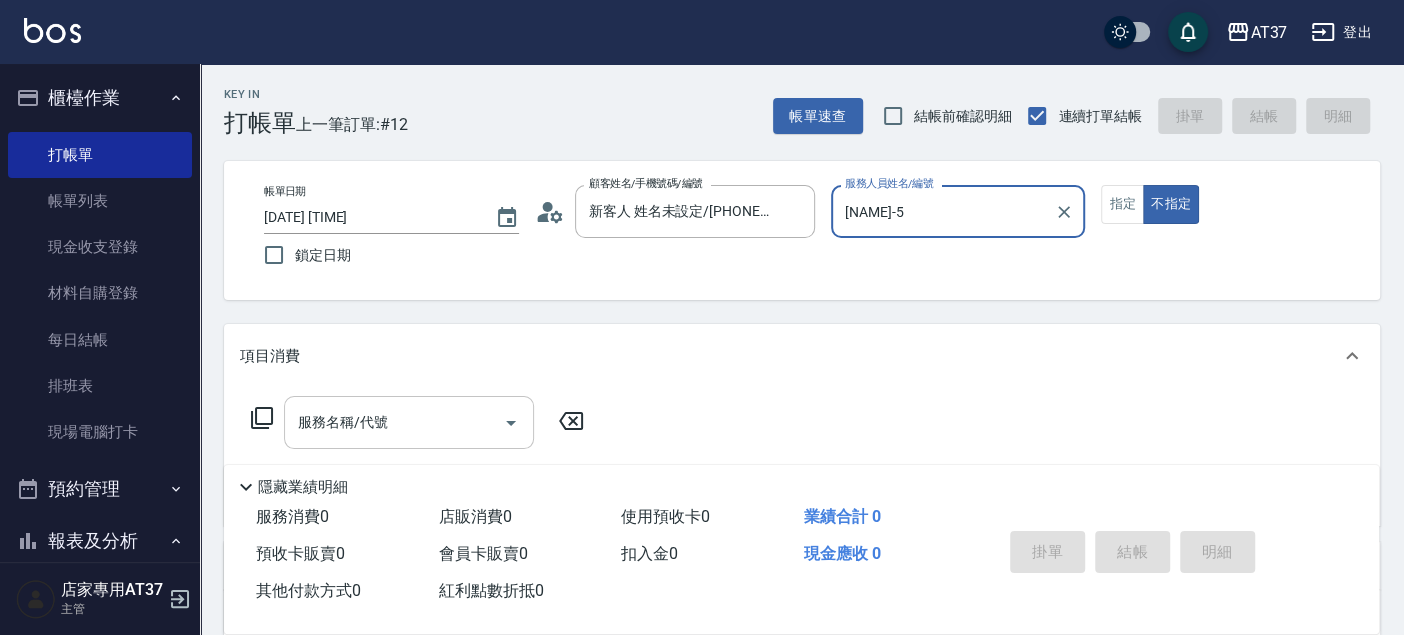 click on "服務名稱/代號" at bounding box center (394, 422) 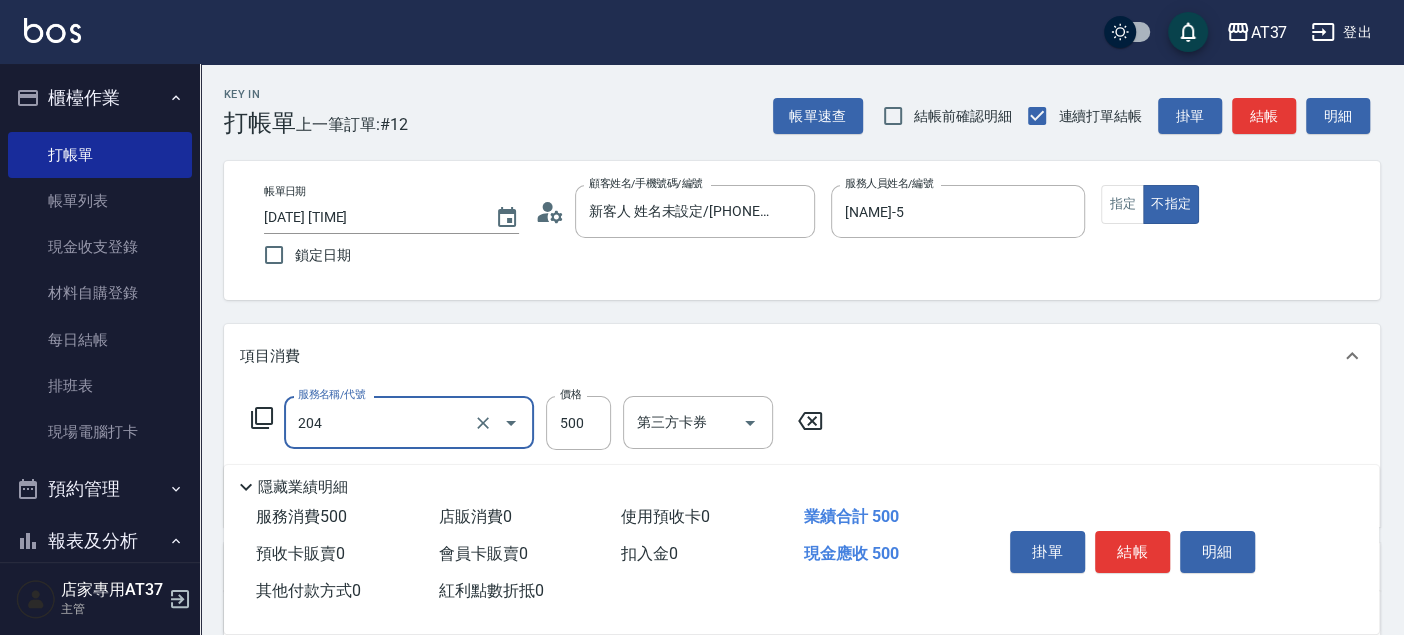 type on "A級洗+剪(204)" 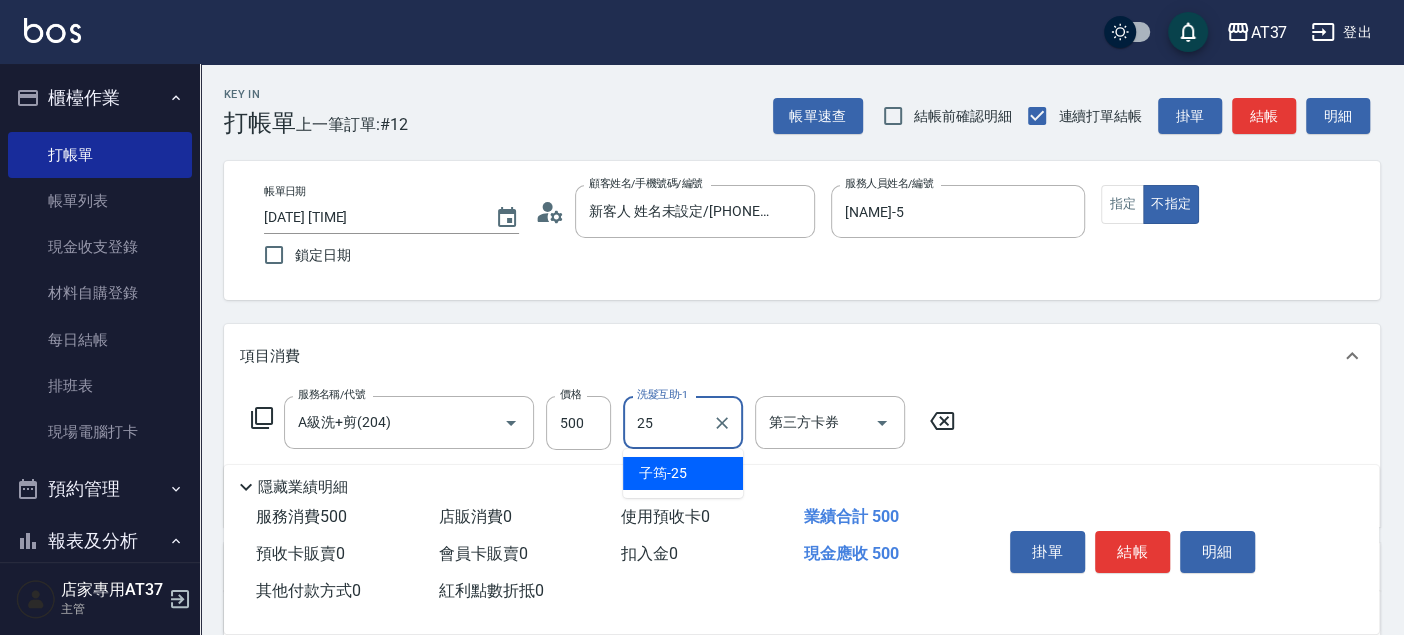 type on "[NAME]-25" 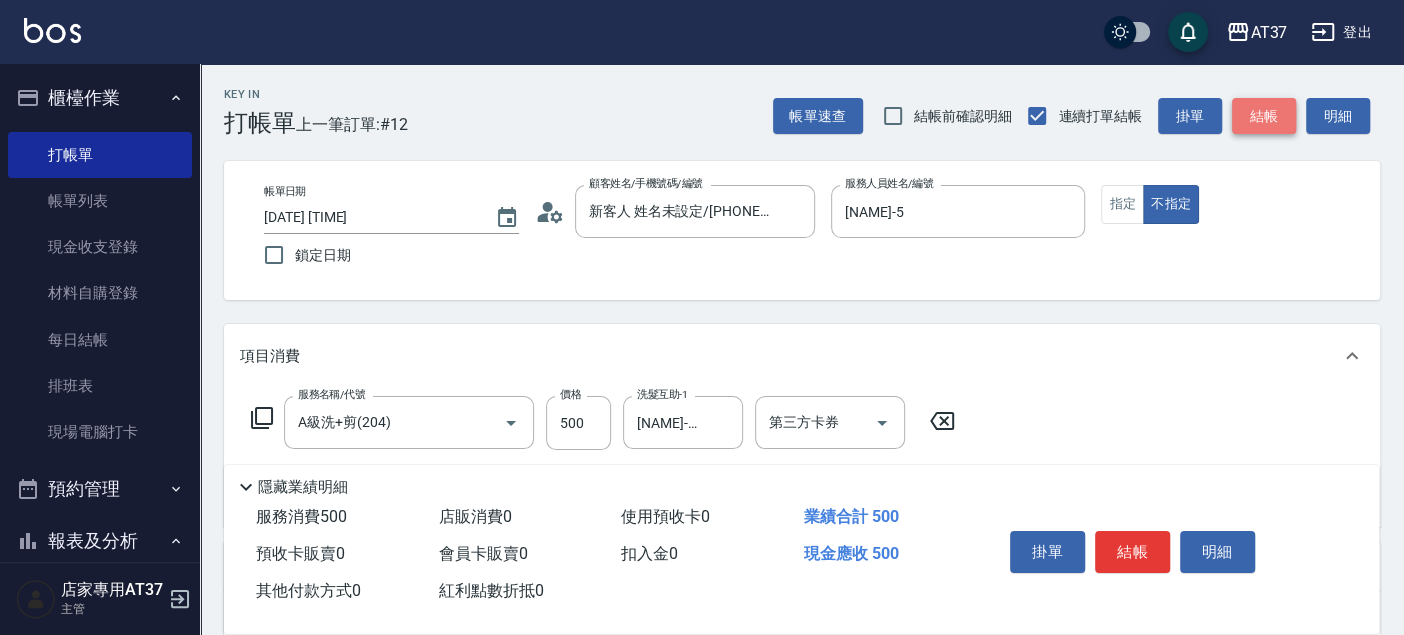 click on "結帳" at bounding box center [1264, 116] 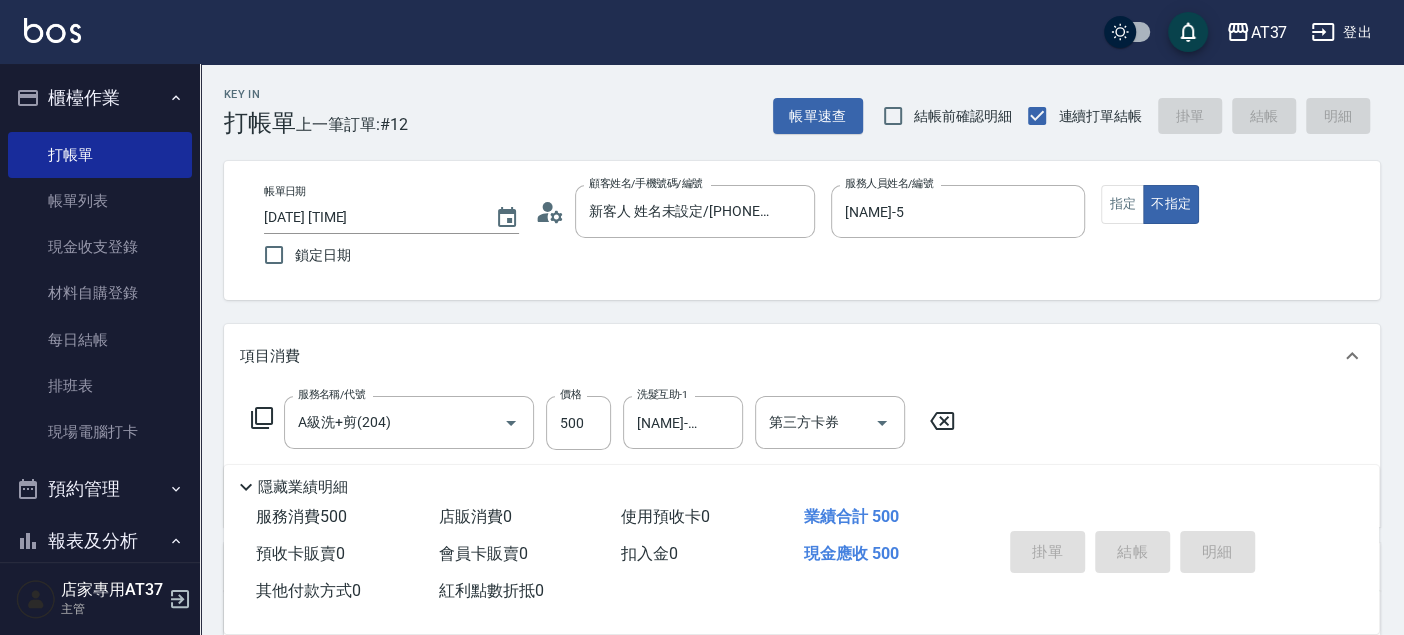 type on "[DATE] [TIME]" 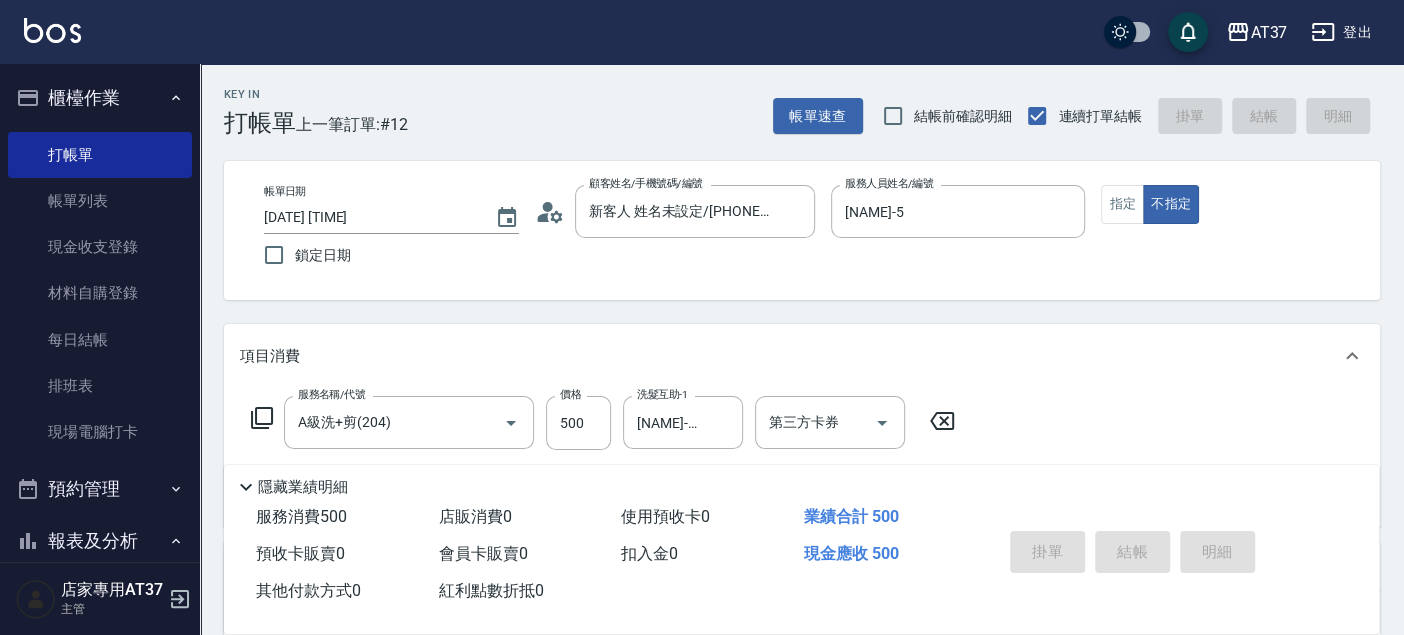 type 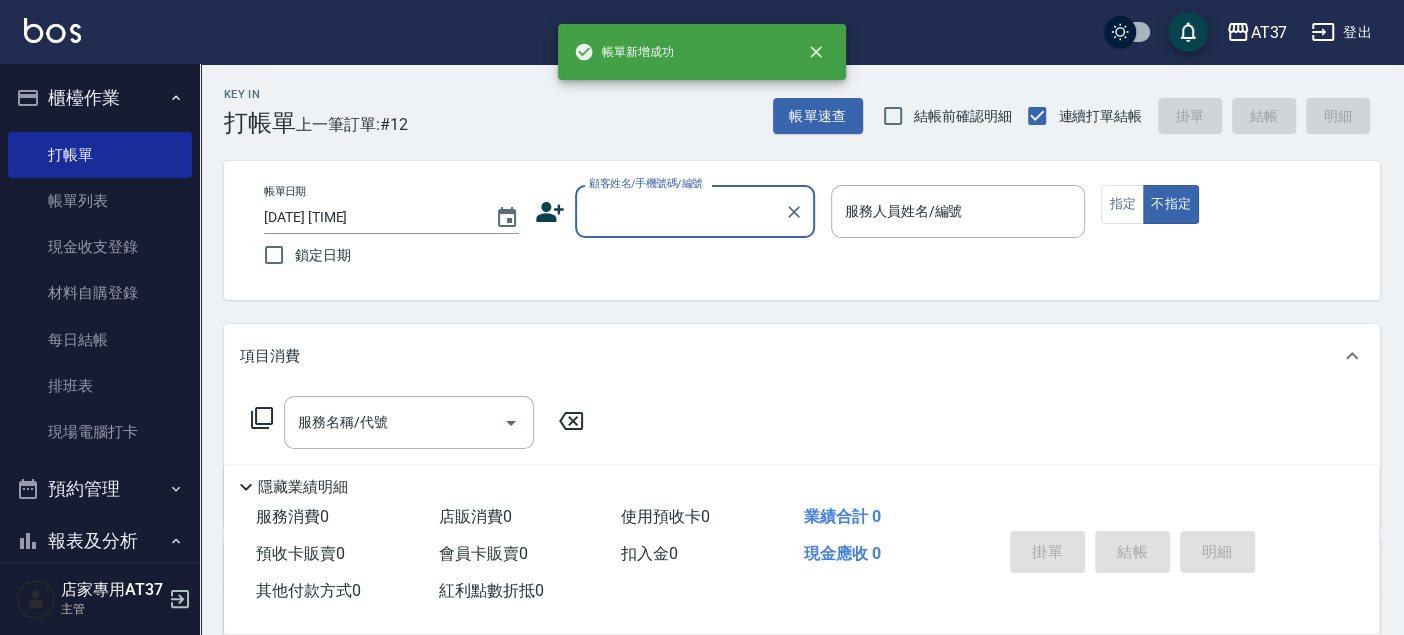 scroll, scrollTop: 0, scrollLeft: 0, axis: both 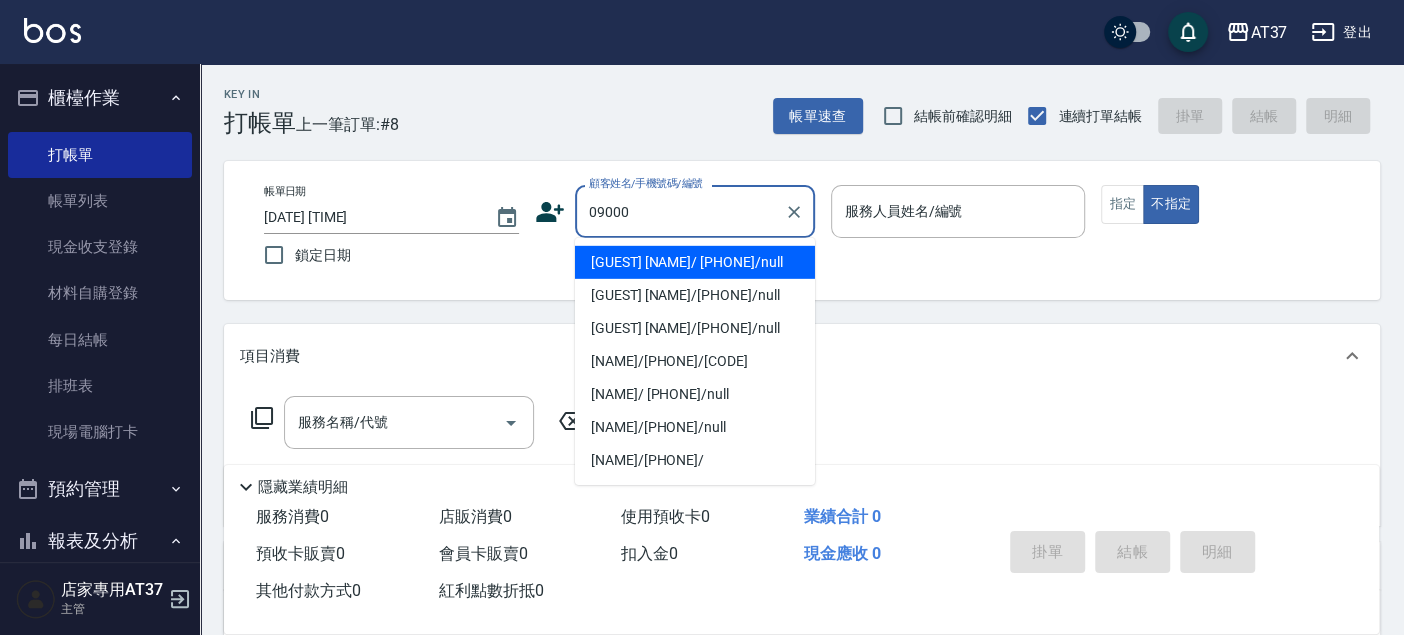 type on "[GUEST] [NAME]/ [PHONE]/null" 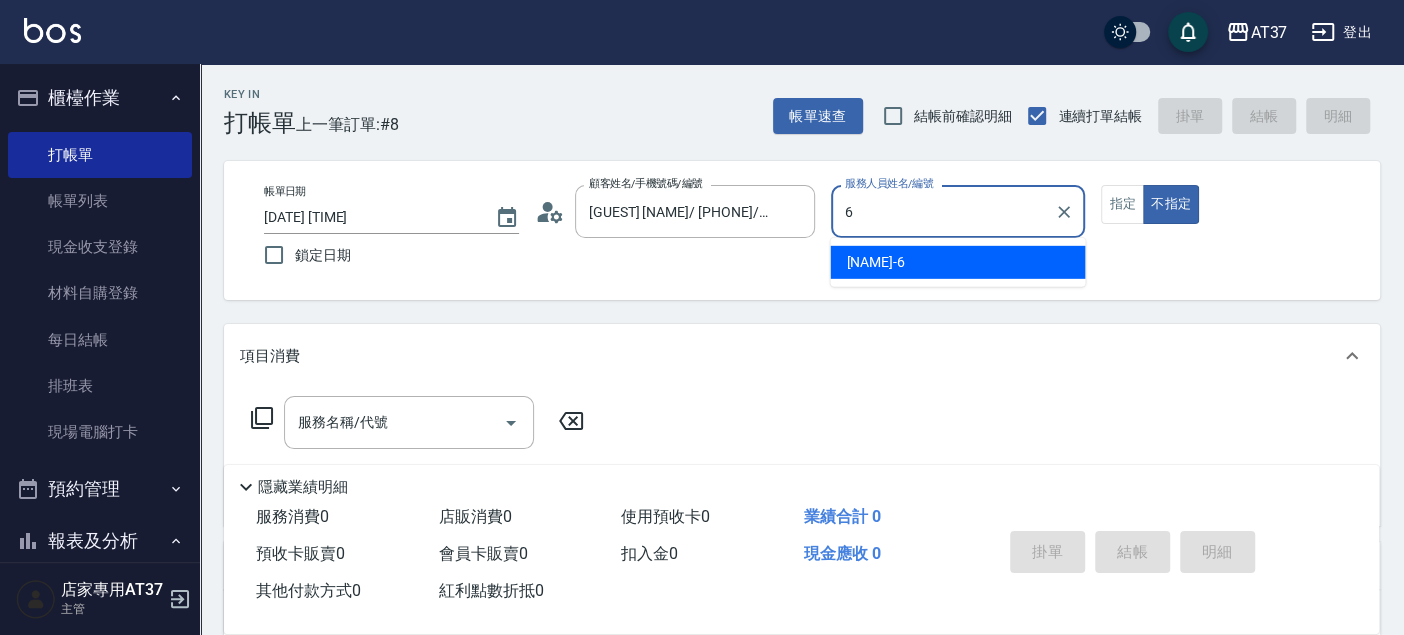 type on "6" 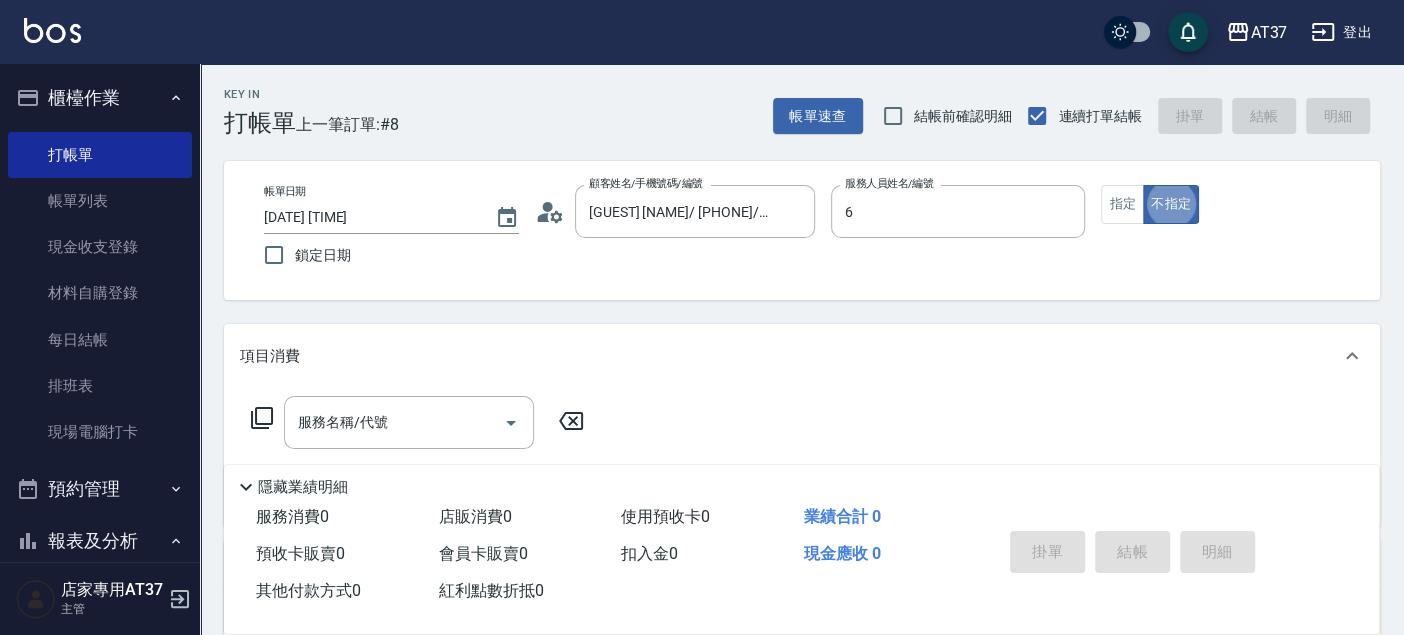type on "[NAME]-" 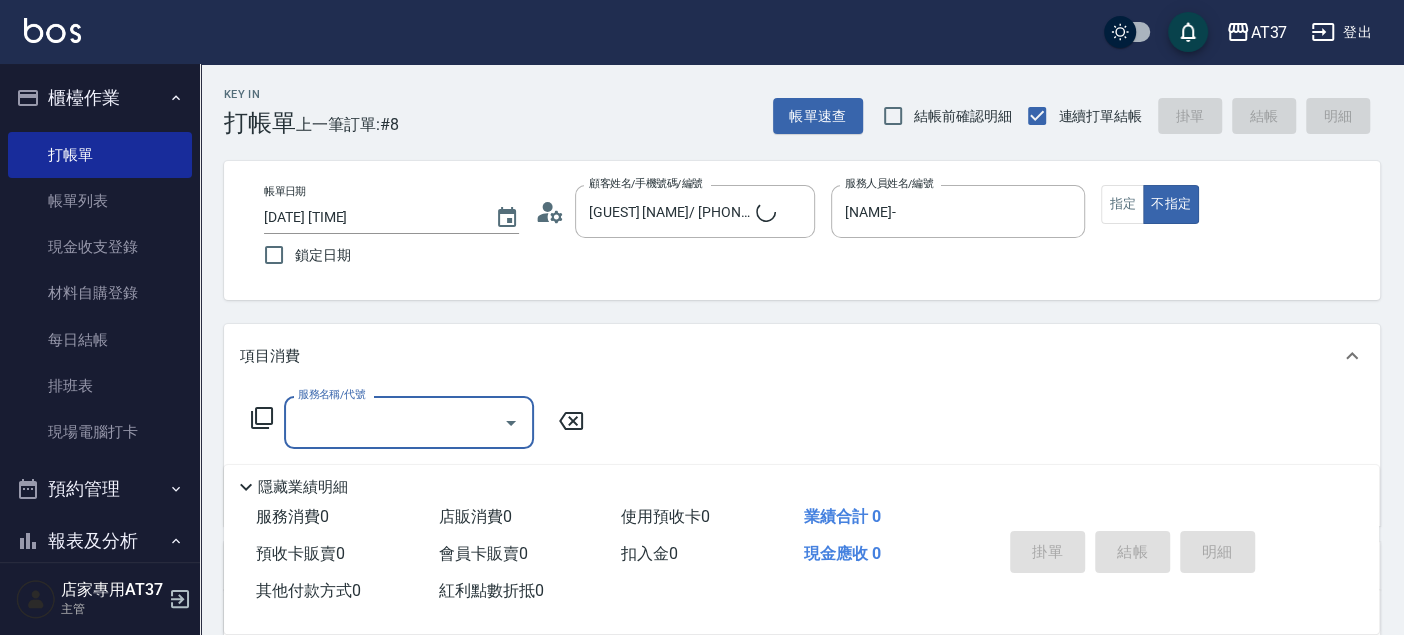 type on "[GUEST] [NAME]/[PHONE]/null" 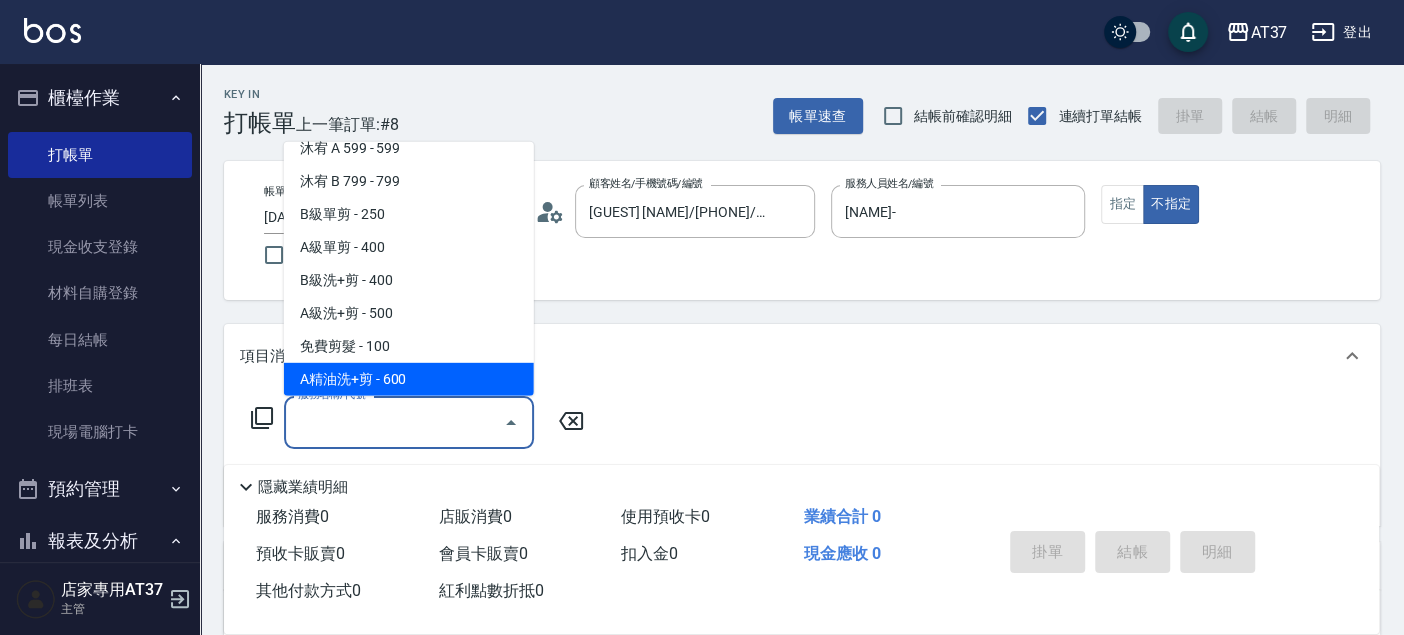 scroll, scrollTop: 500, scrollLeft: 0, axis: vertical 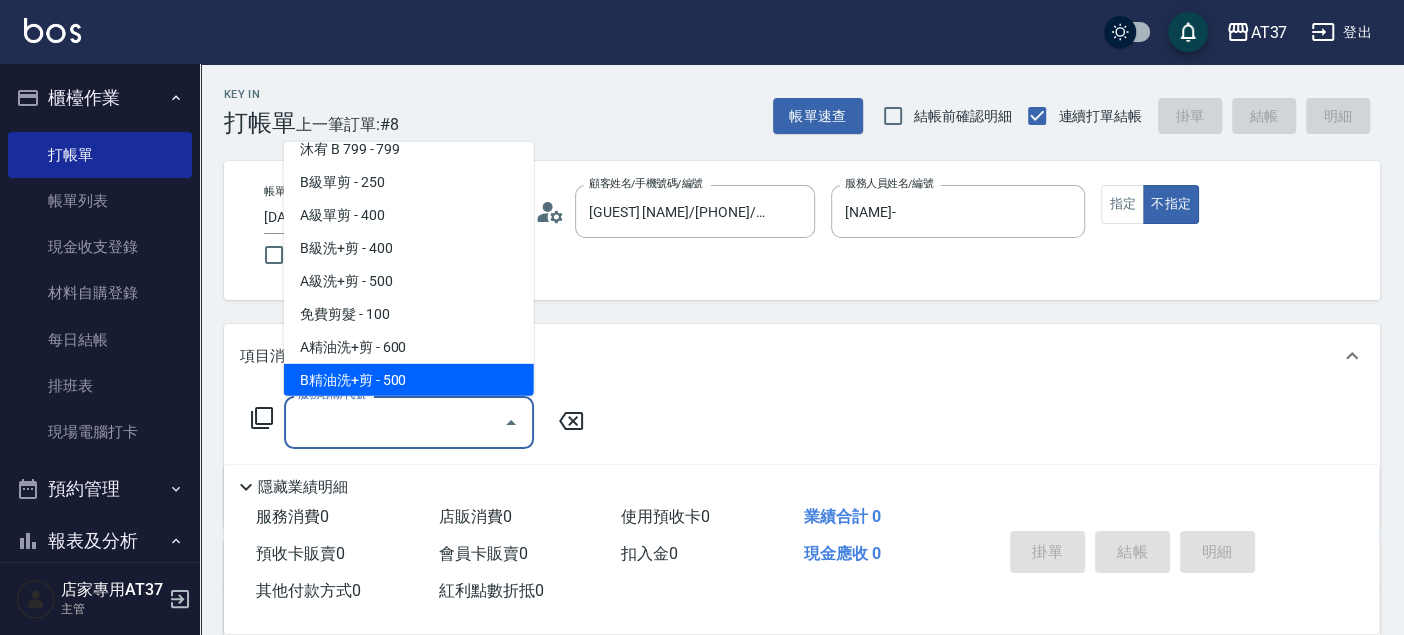 type on "B精油洗+剪(207)" 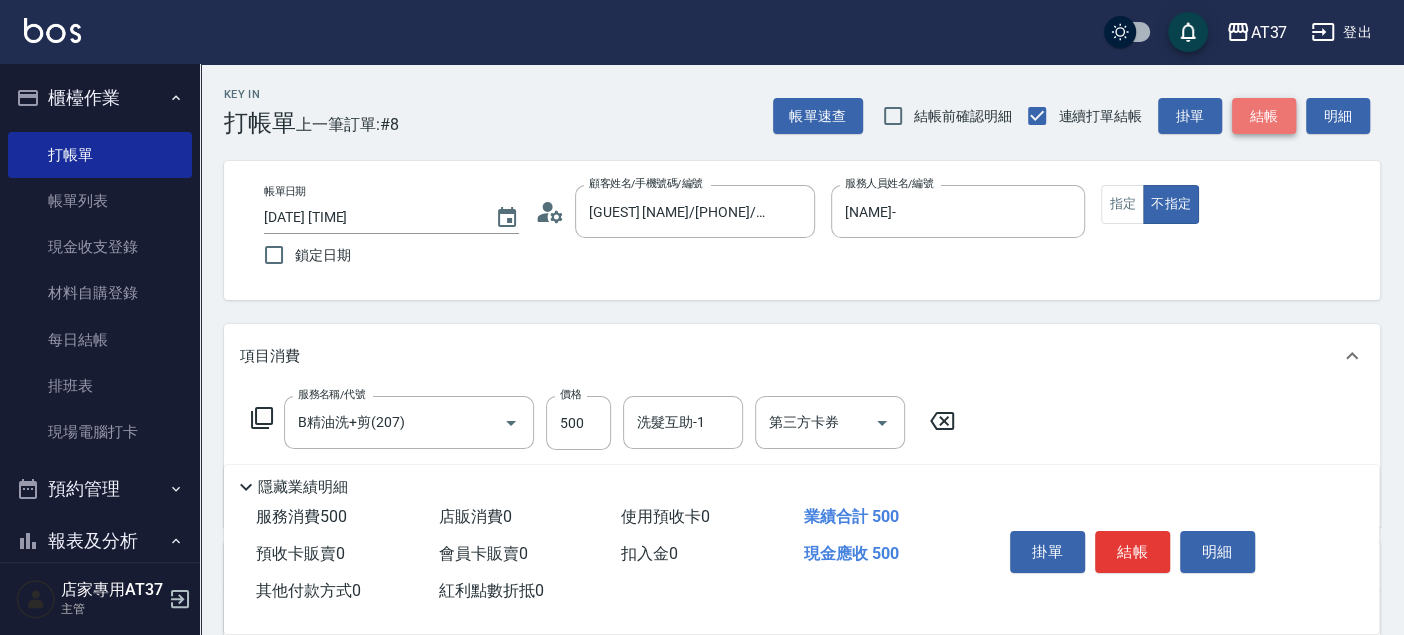 click on "結帳" at bounding box center (1264, 116) 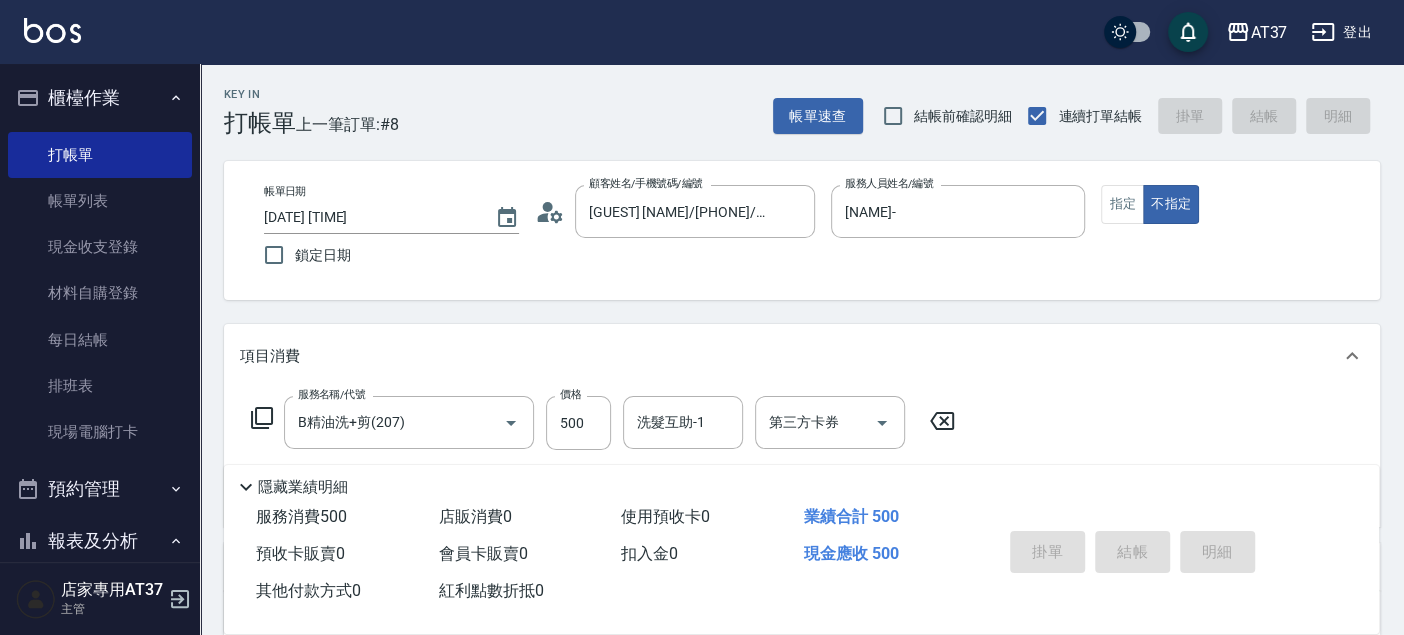 type on "[DATE] [TIME]" 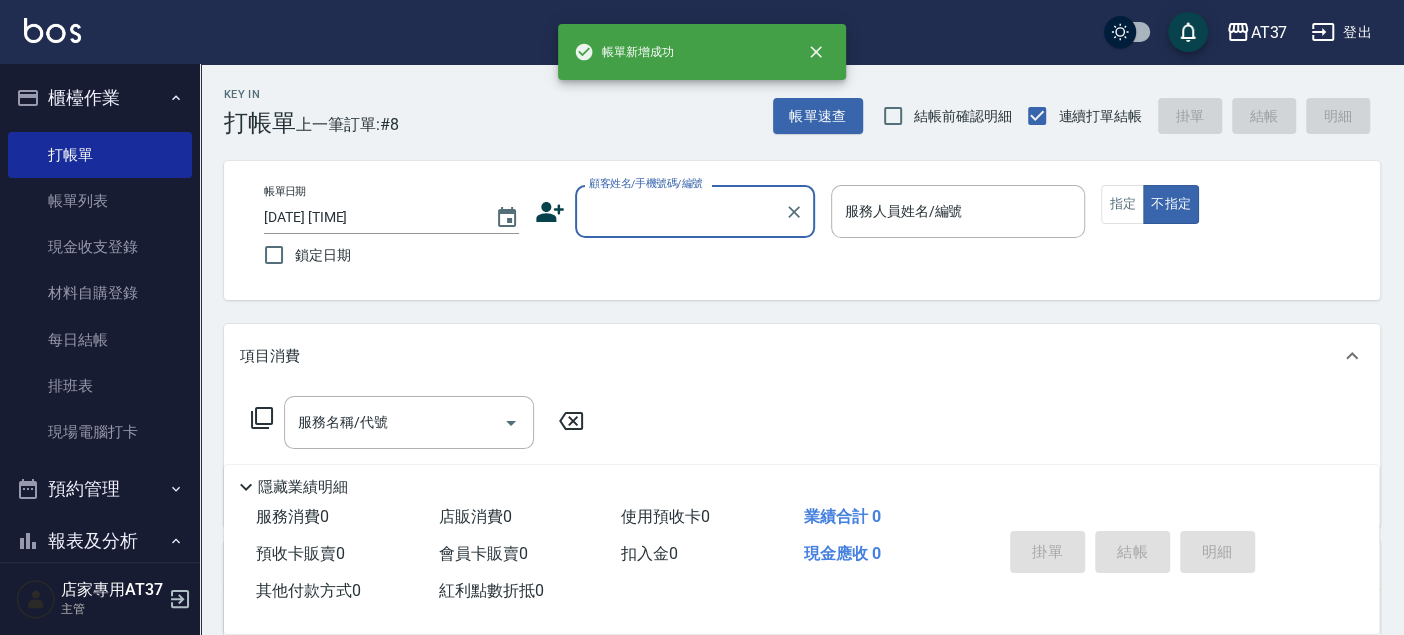 scroll, scrollTop: 0, scrollLeft: 0, axis: both 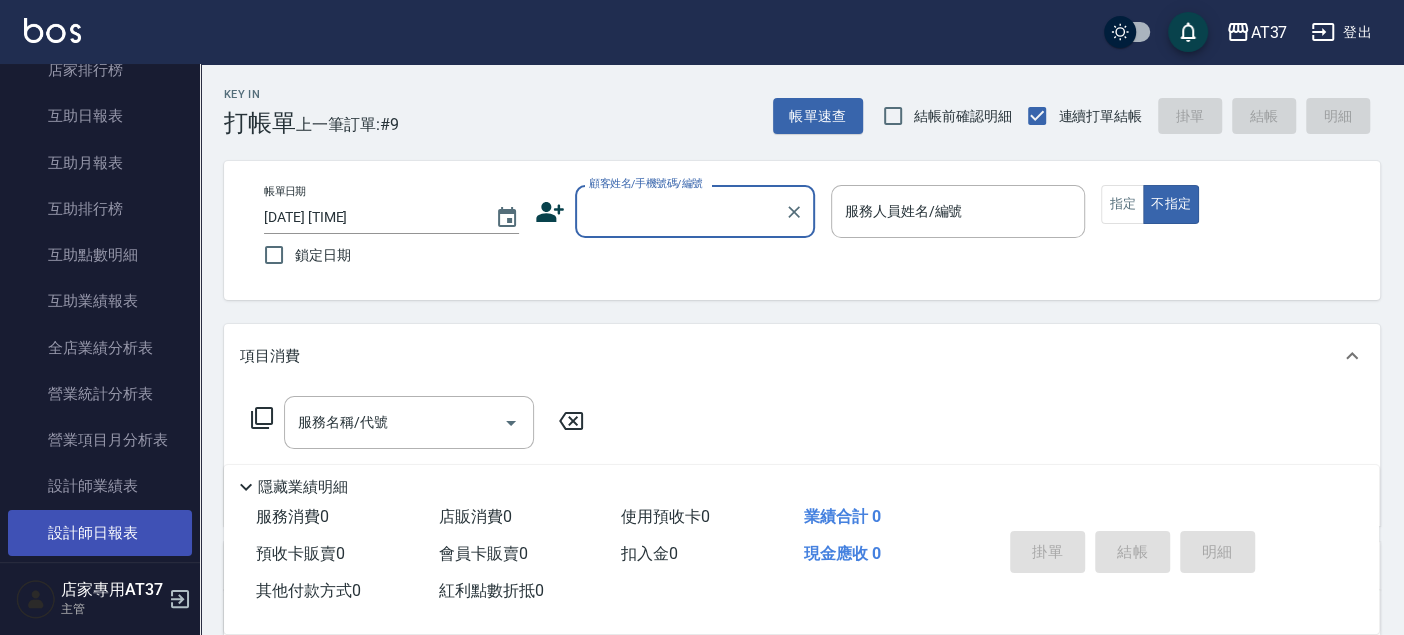 click on "設計師日報表" at bounding box center [100, 533] 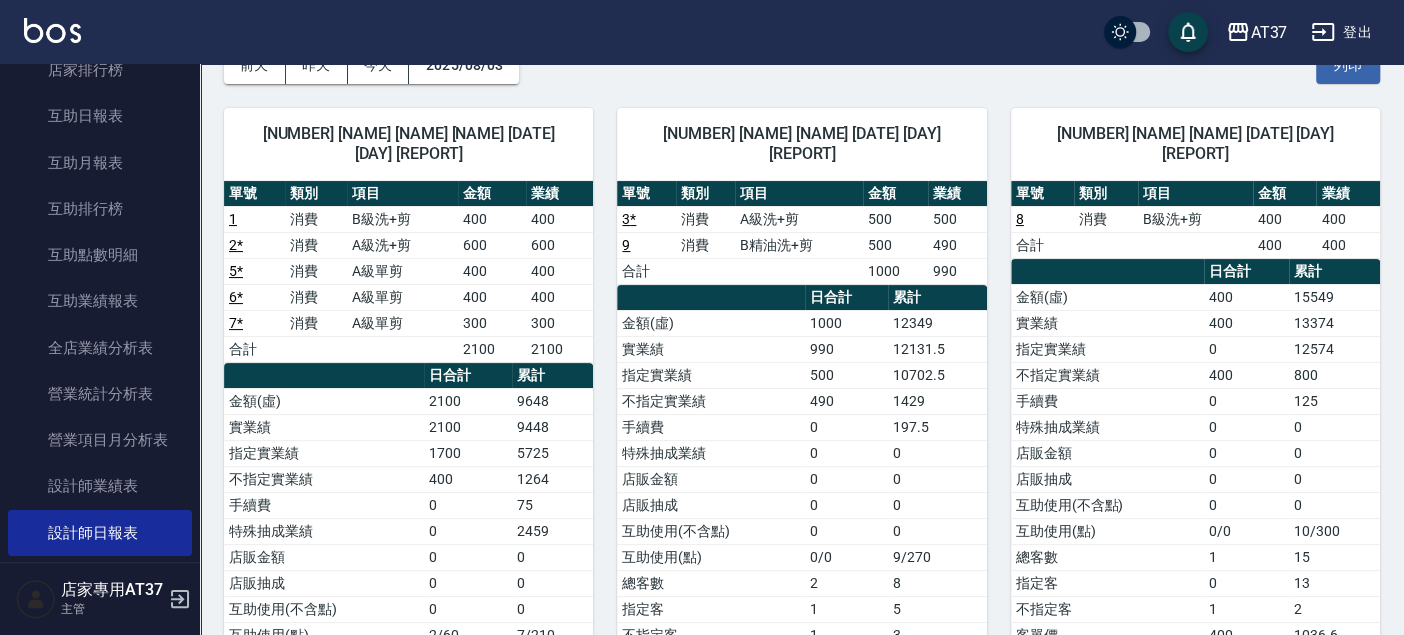 scroll, scrollTop: 111, scrollLeft: 0, axis: vertical 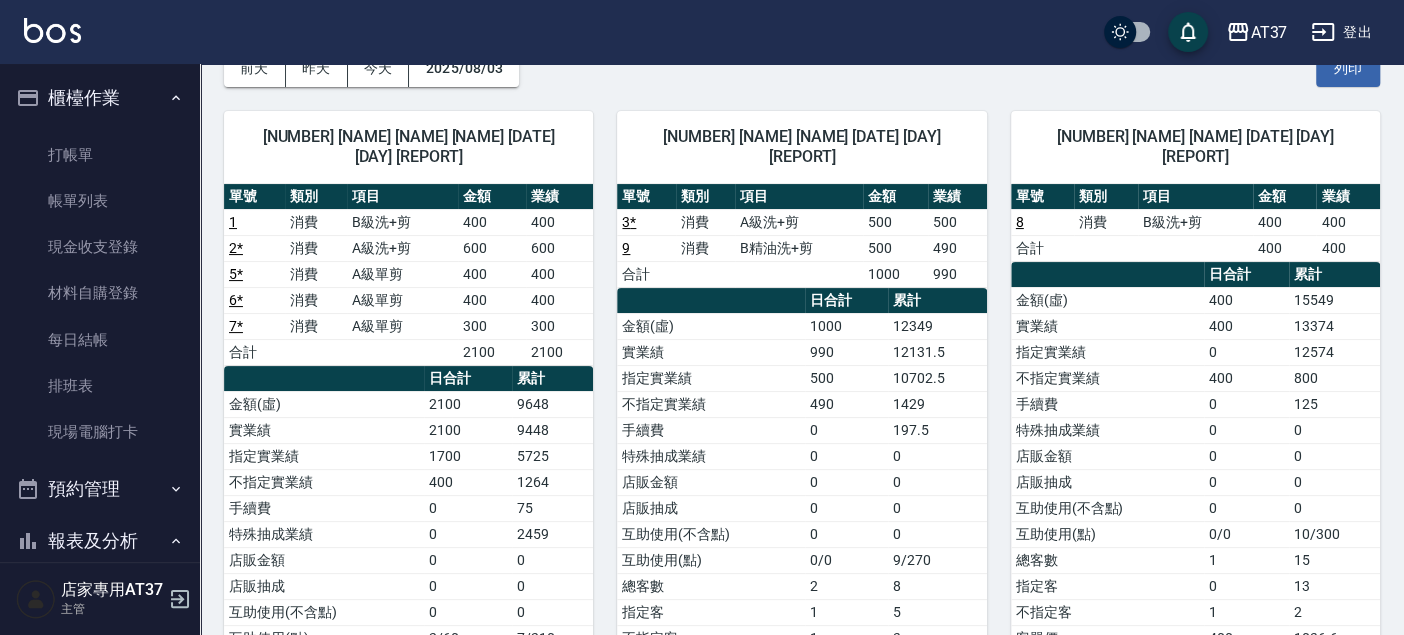 click on "櫃檯作業" at bounding box center (100, 98) 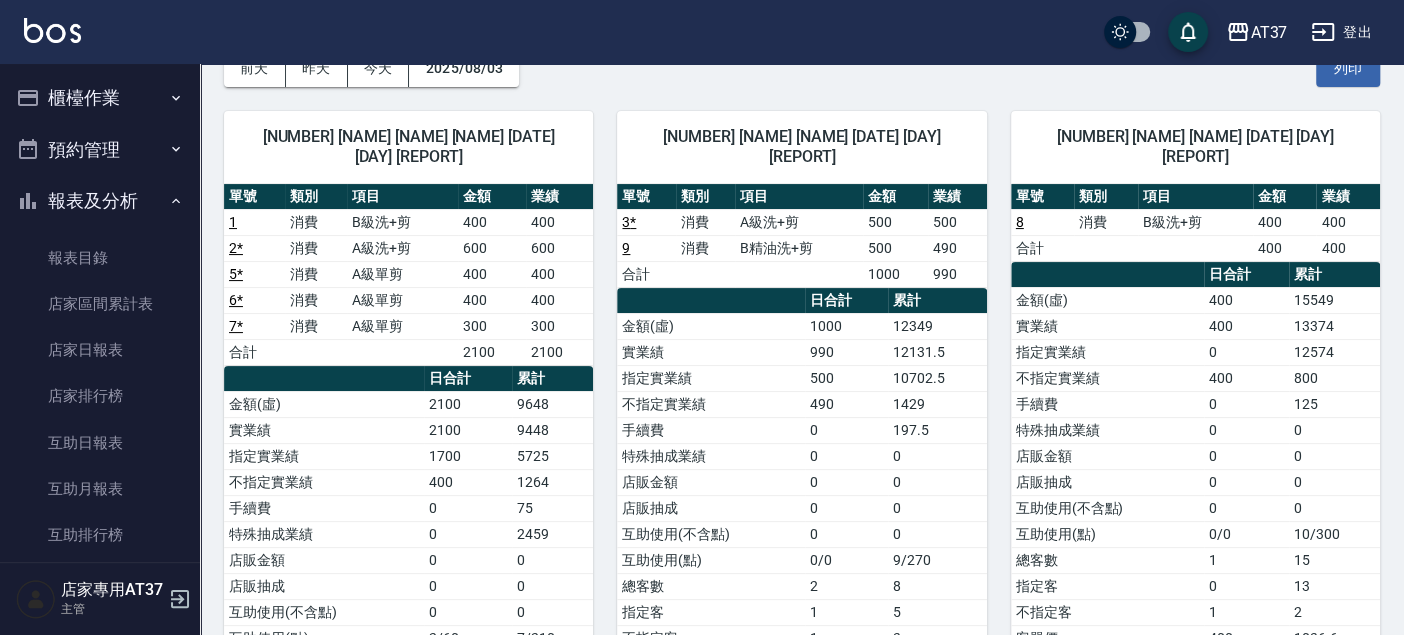 click on "櫃檯作業" at bounding box center [100, 98] 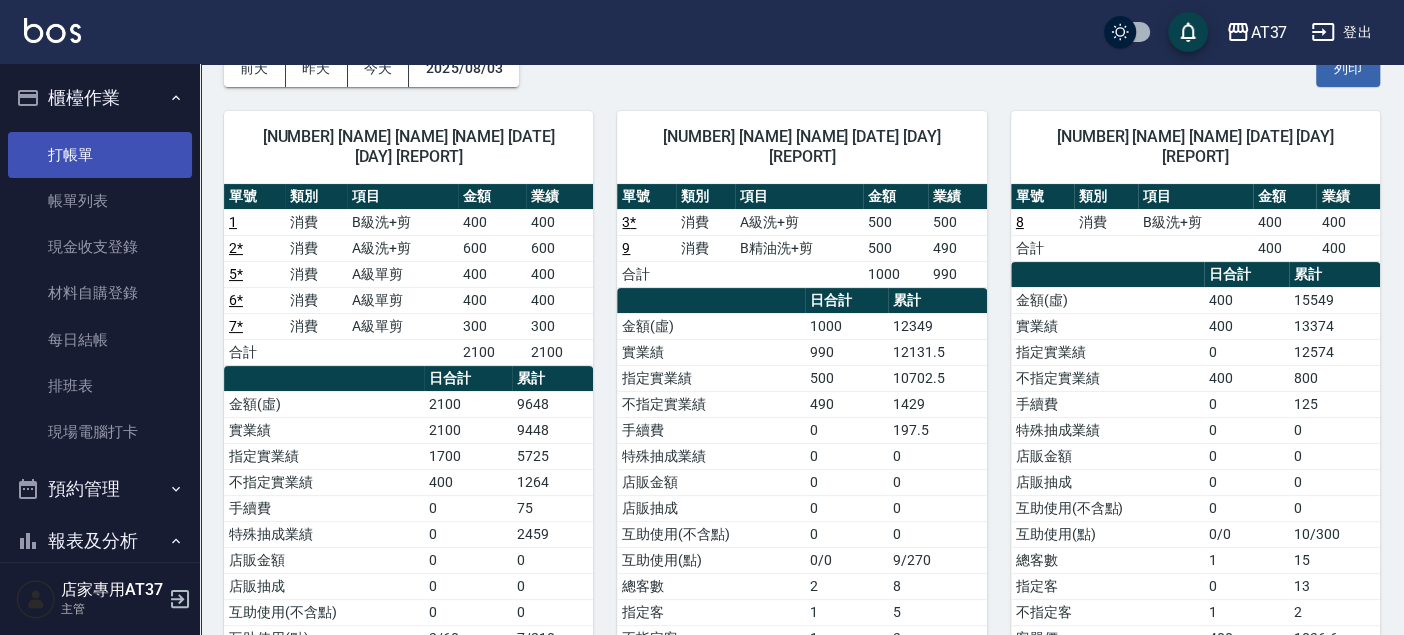 click on "打帳單" at bounding box center (100, 155) 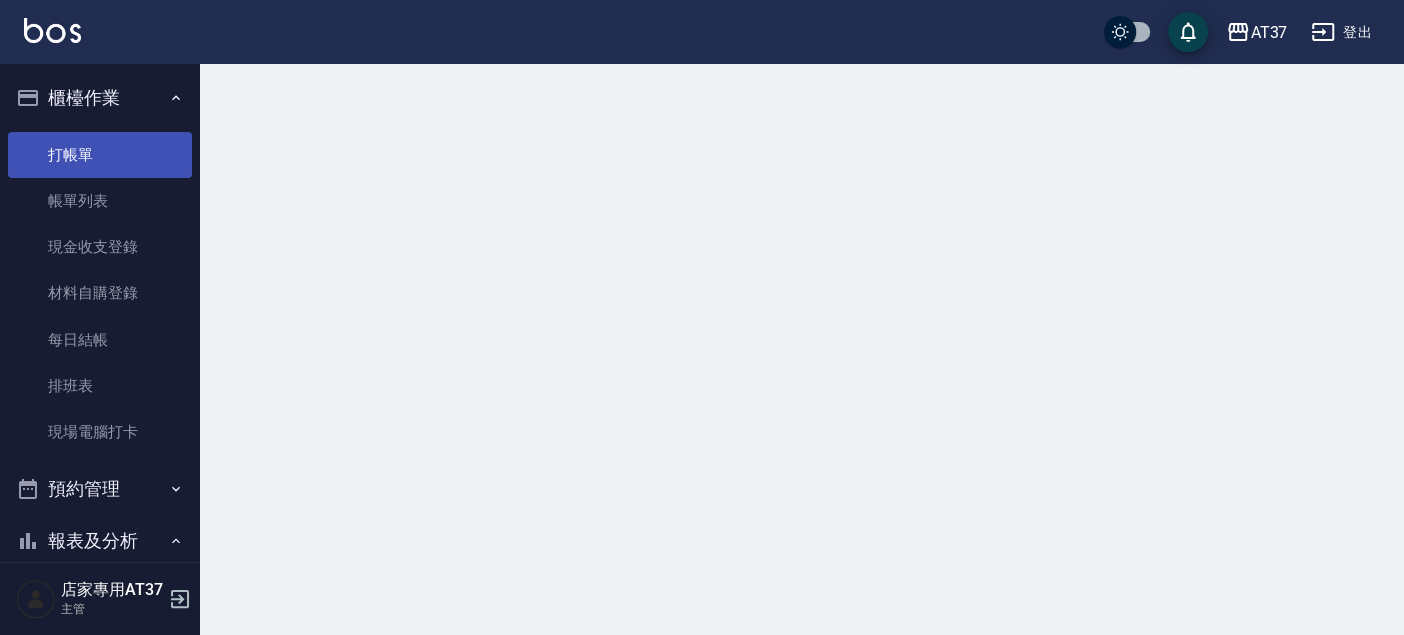 scroll, scrollTop: 0, scrollLeft: 0, axis: both 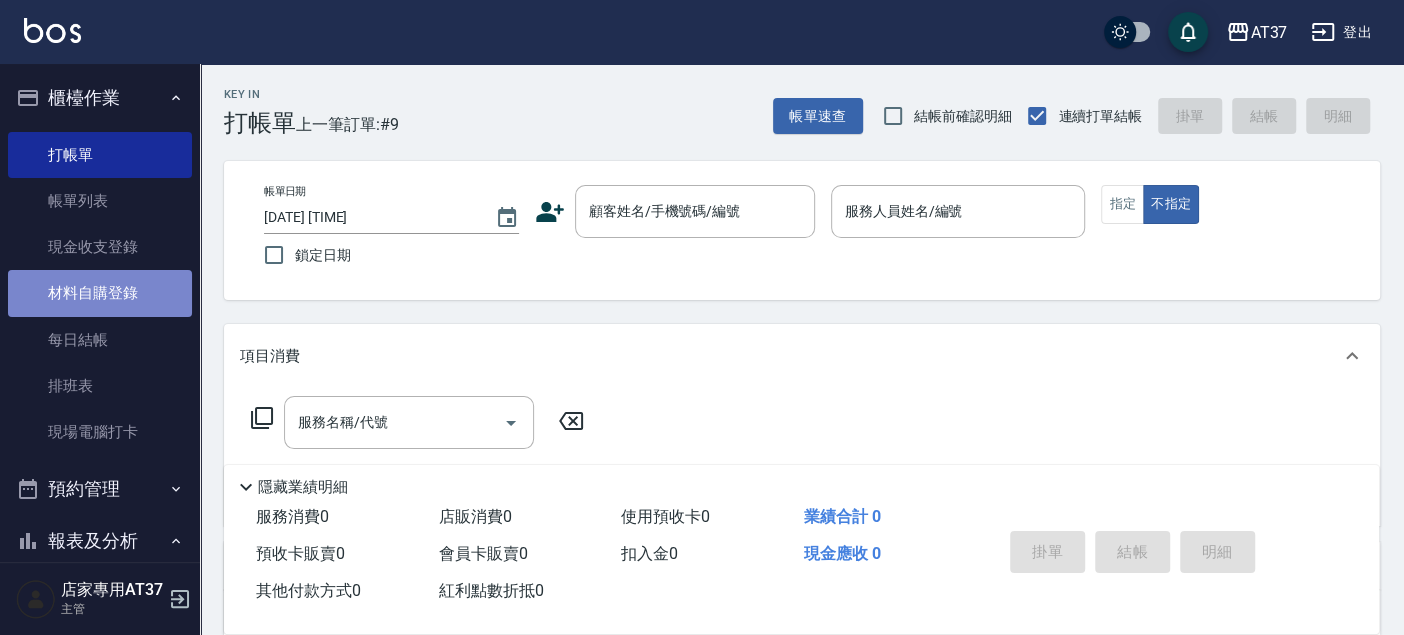 click on "材料自購登錄" at bounding box center (100, 293) 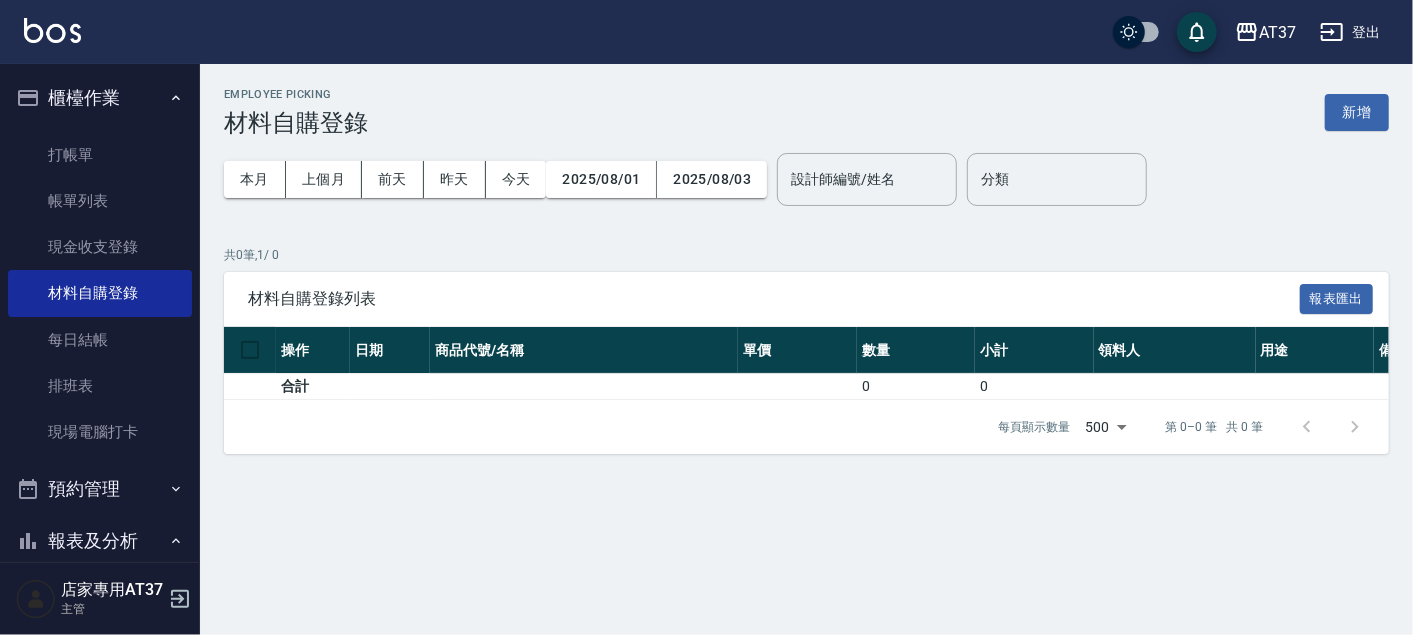 click on "設計師編號/姓名" at bounding box center [867, 179] 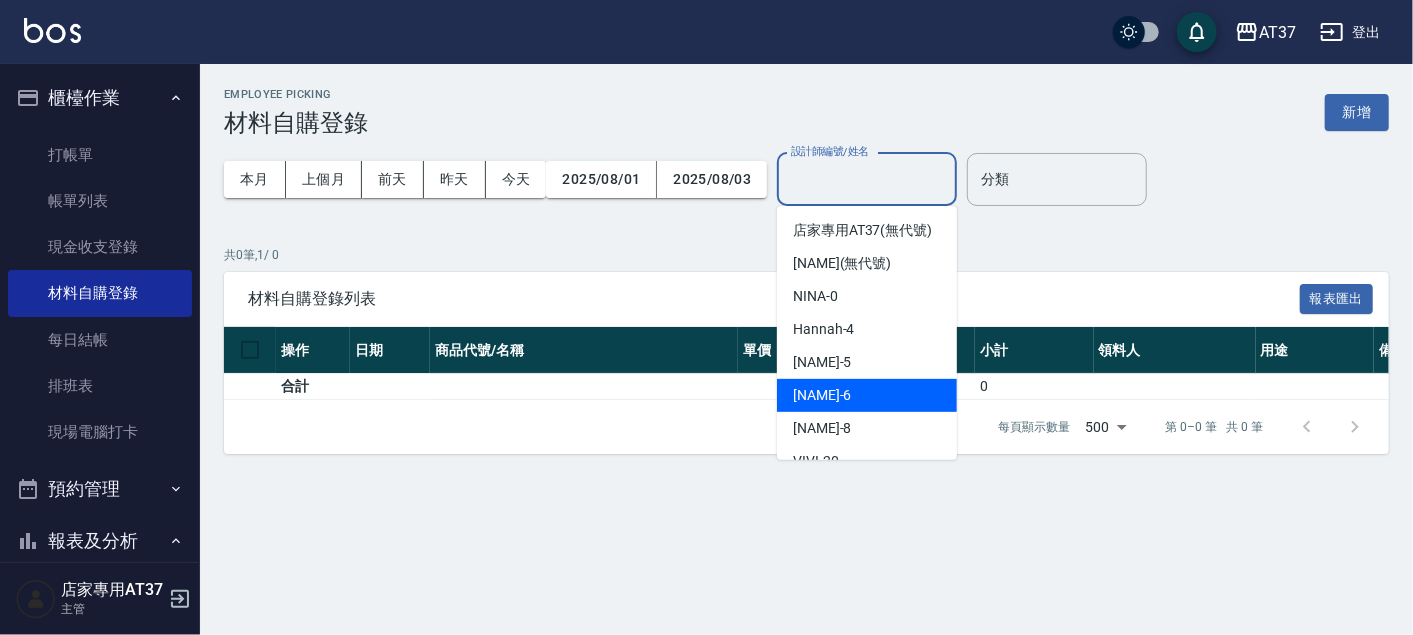 click on "Dolly -6" at bounding box center [867, 395] 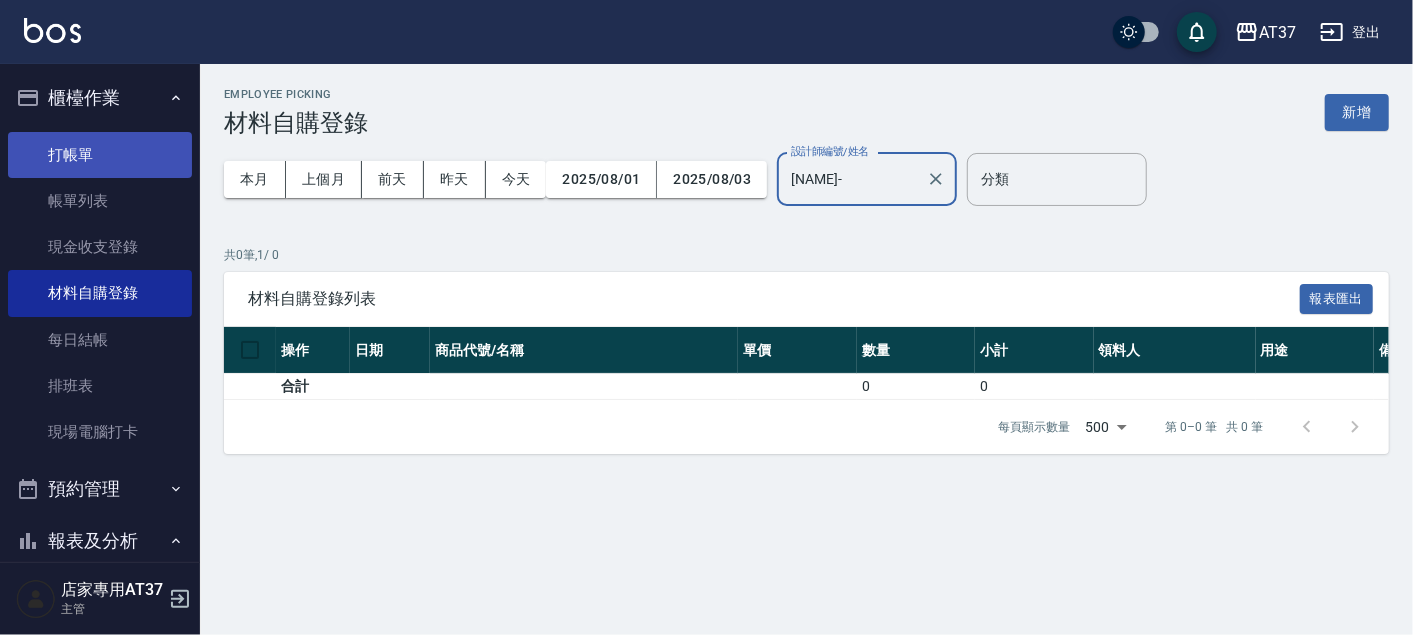click on "打帳單" at bounding box center [100, 155] 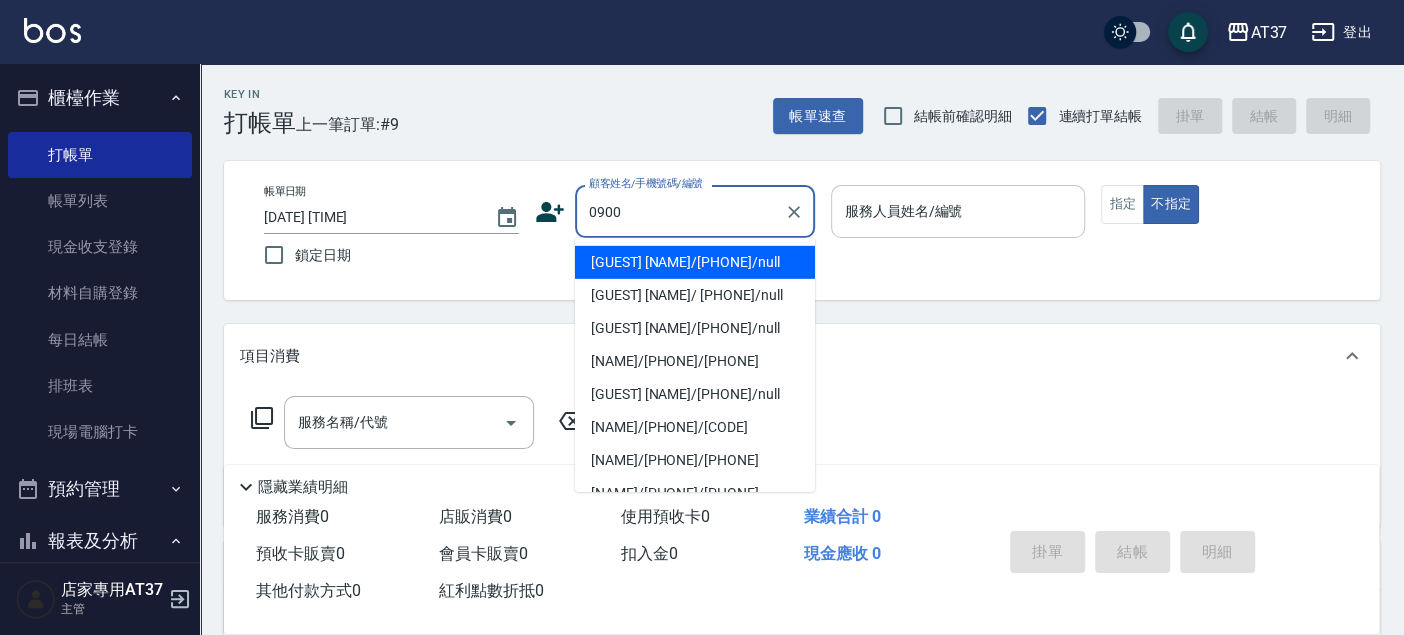 drag, startPoint x: 765, startPoint y: 271, endPoint x: 858, endPoint y: 233, distance: 100.46392 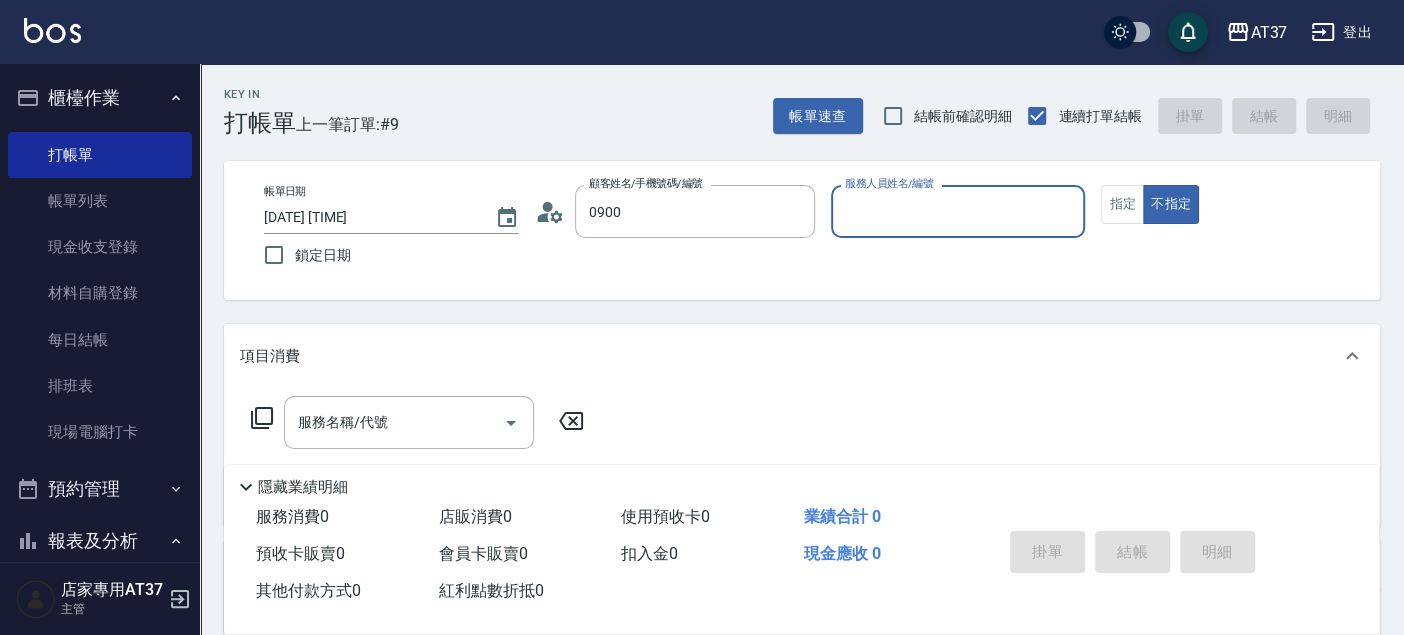 type on "新客人 姓名未設定/[PHONE]/null" 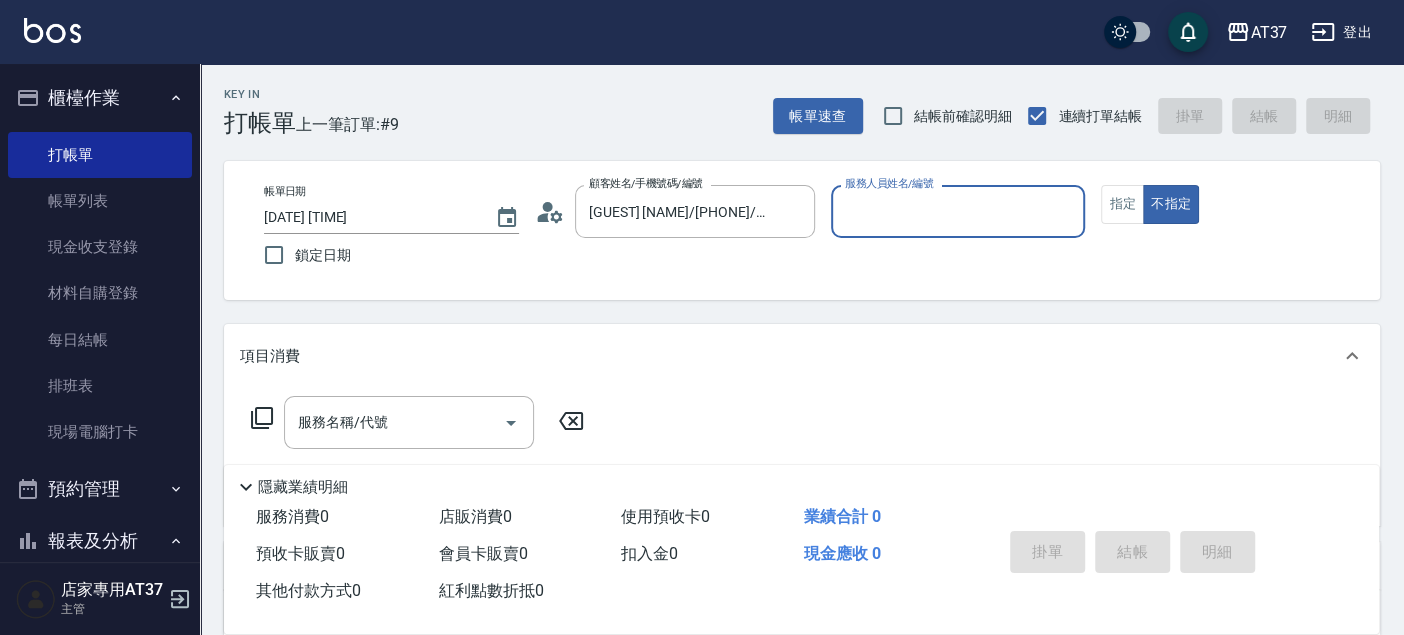 click on "服務人員姓名/編號" at bounding box center (958, 211) 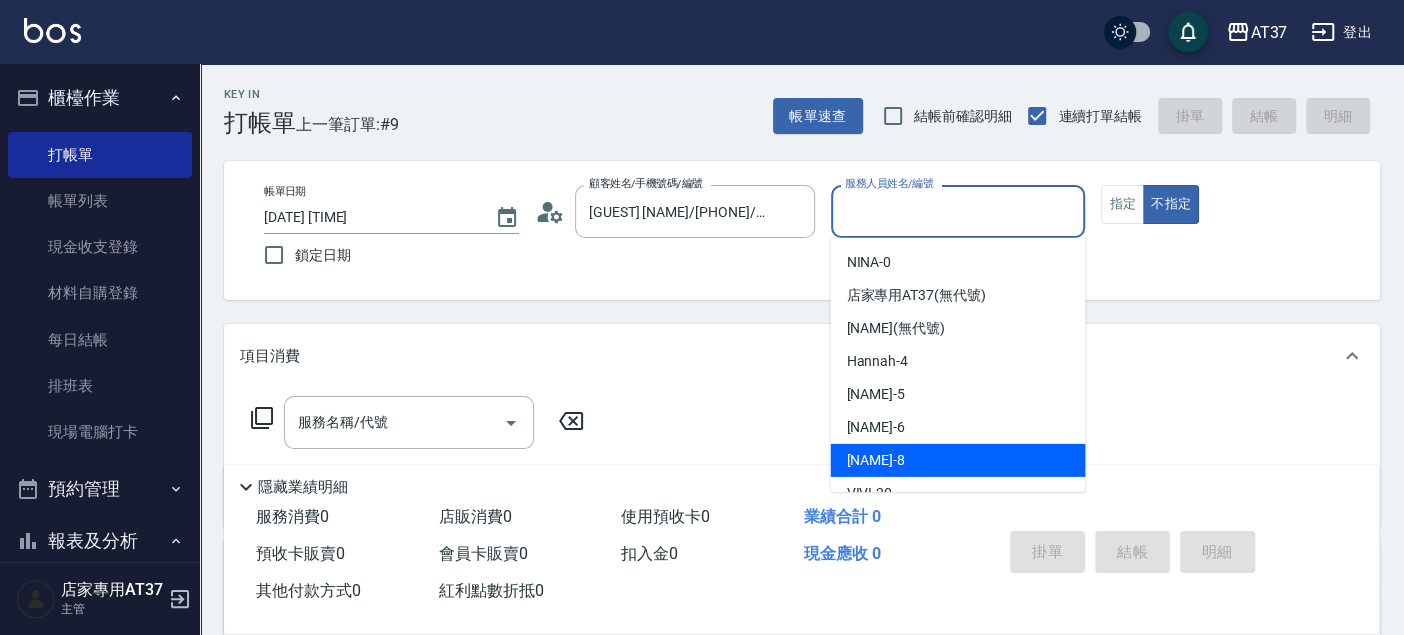 click on "Peggy -8" at bounding box center [957, 460] 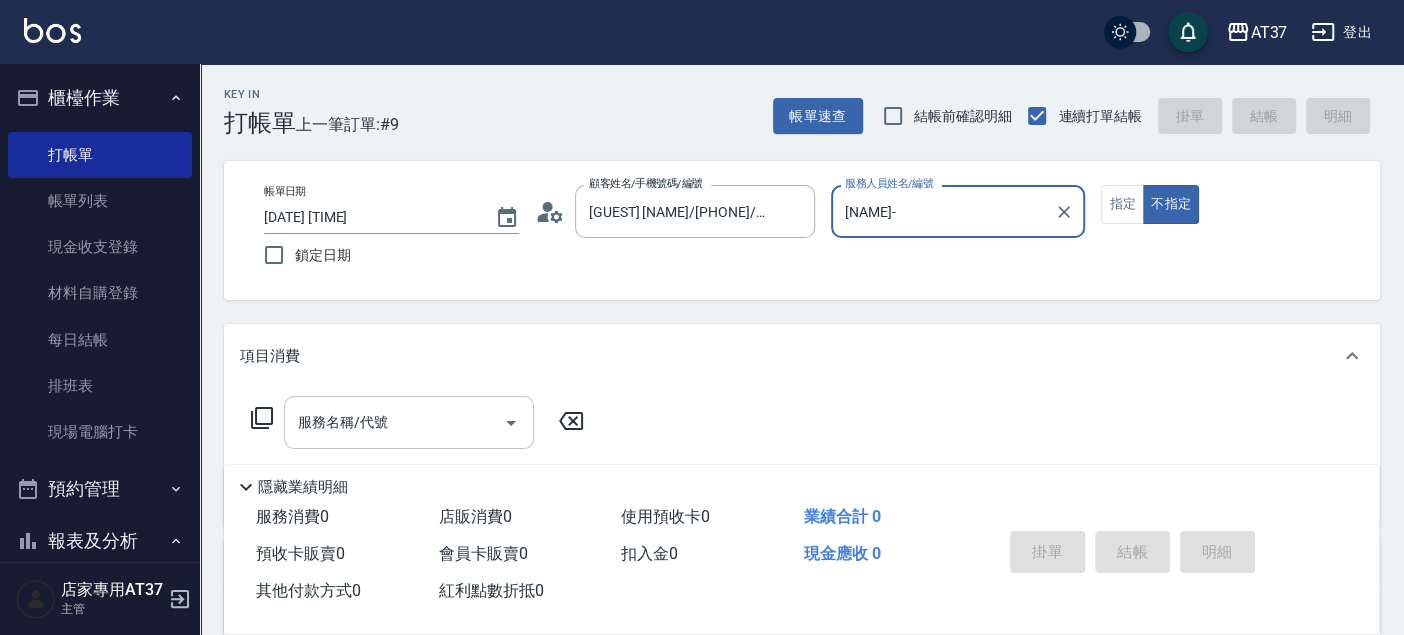 click on "服務名稱/代號" at bounding box center (409, 422) 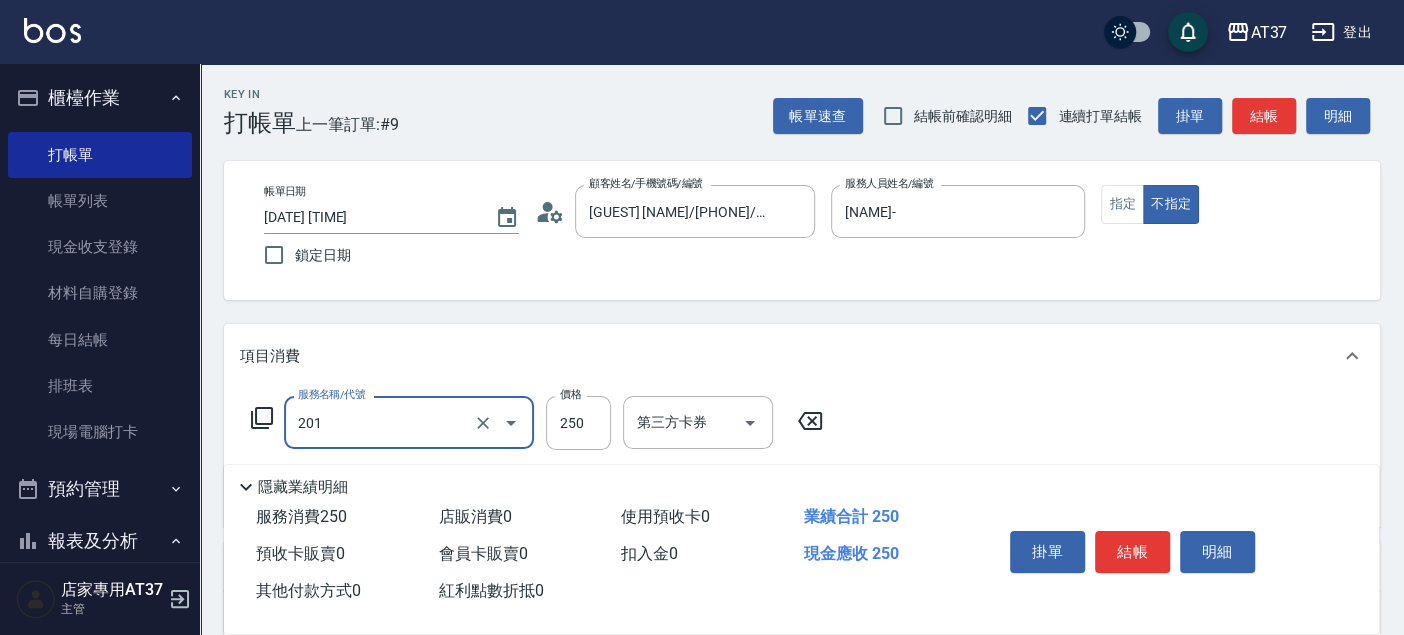 type on "B級單剪(201)" 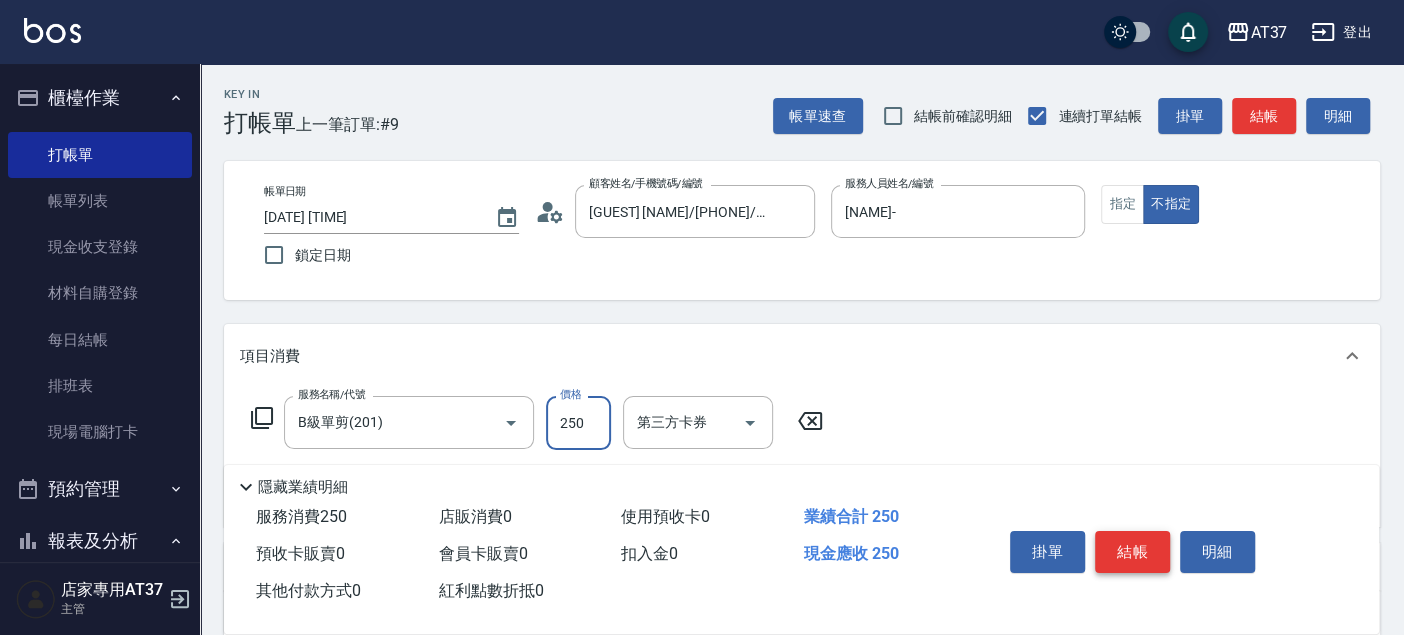 click on "結帳" at bounding box center (1132, 552) 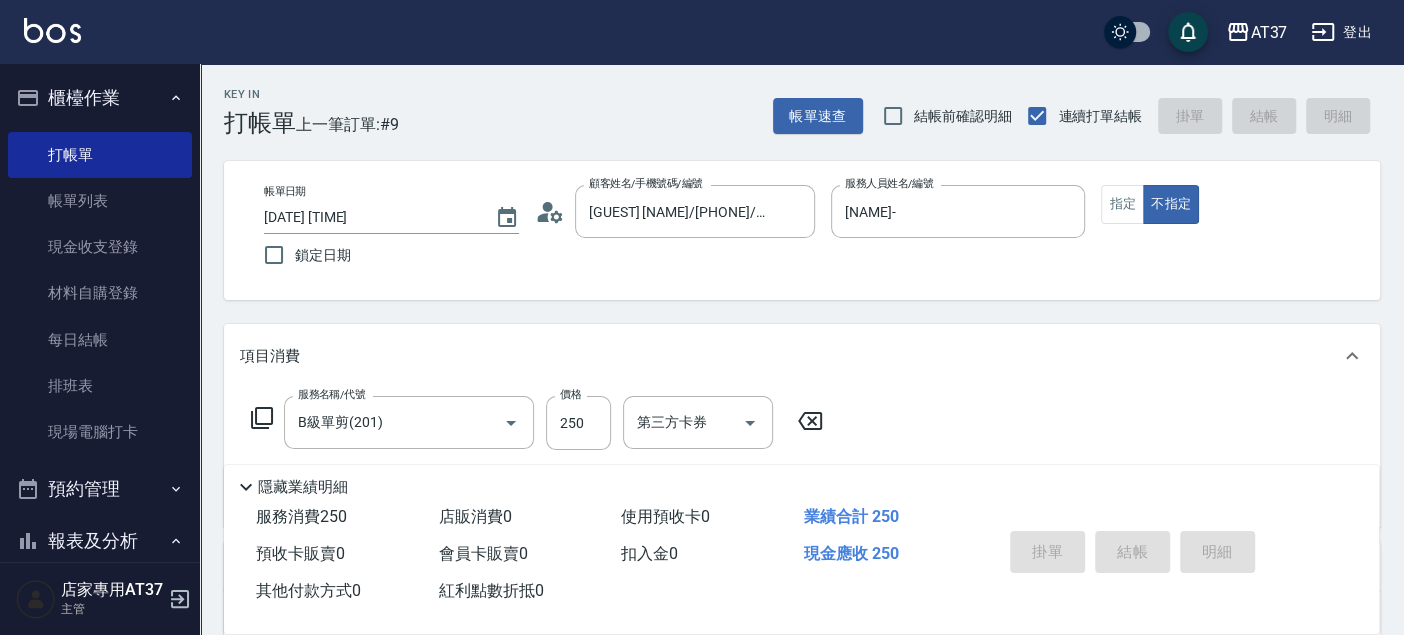 type on "2025/08/03 16:17" 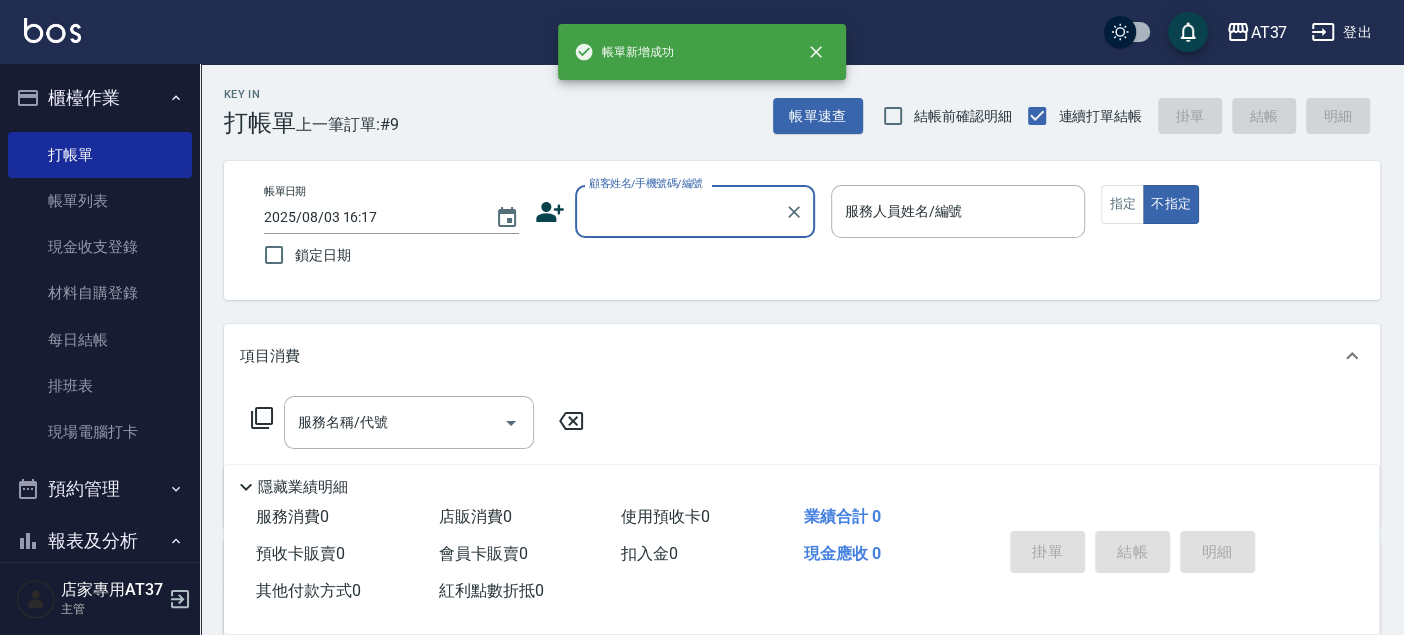scroll, scrollTop: 0, scrollLeft: 0, axis: both 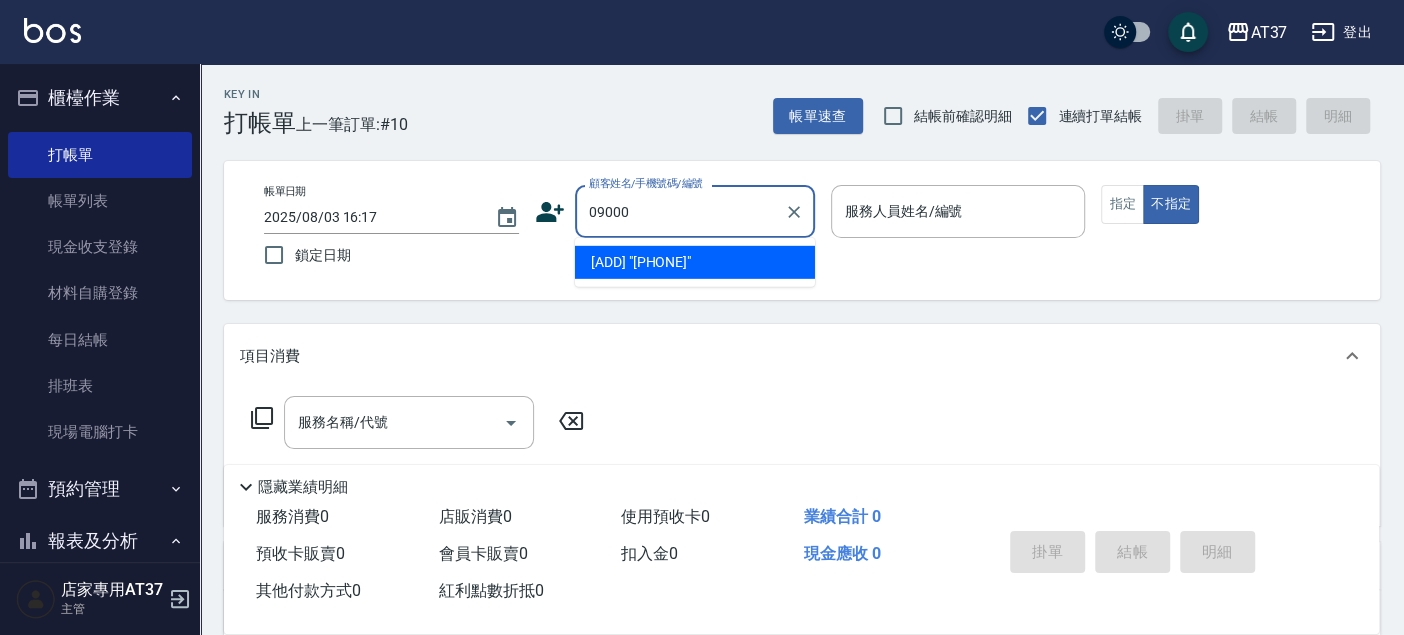 type on "09000" 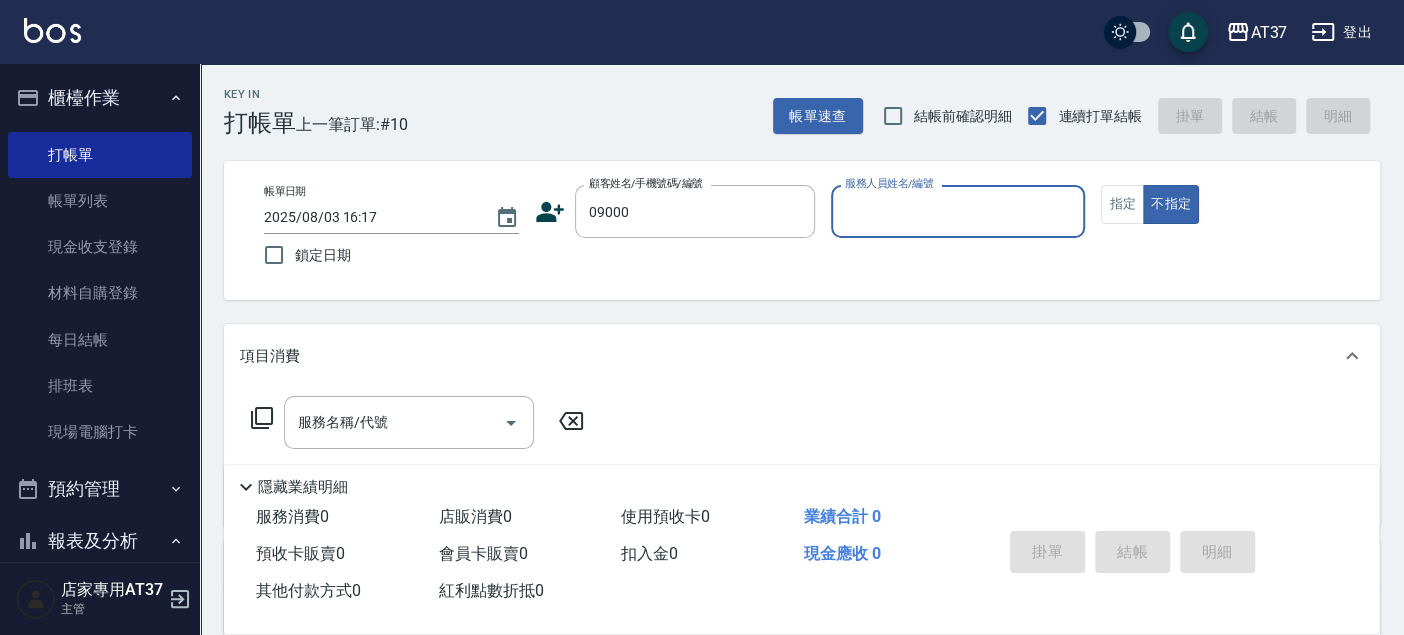 type on "0" 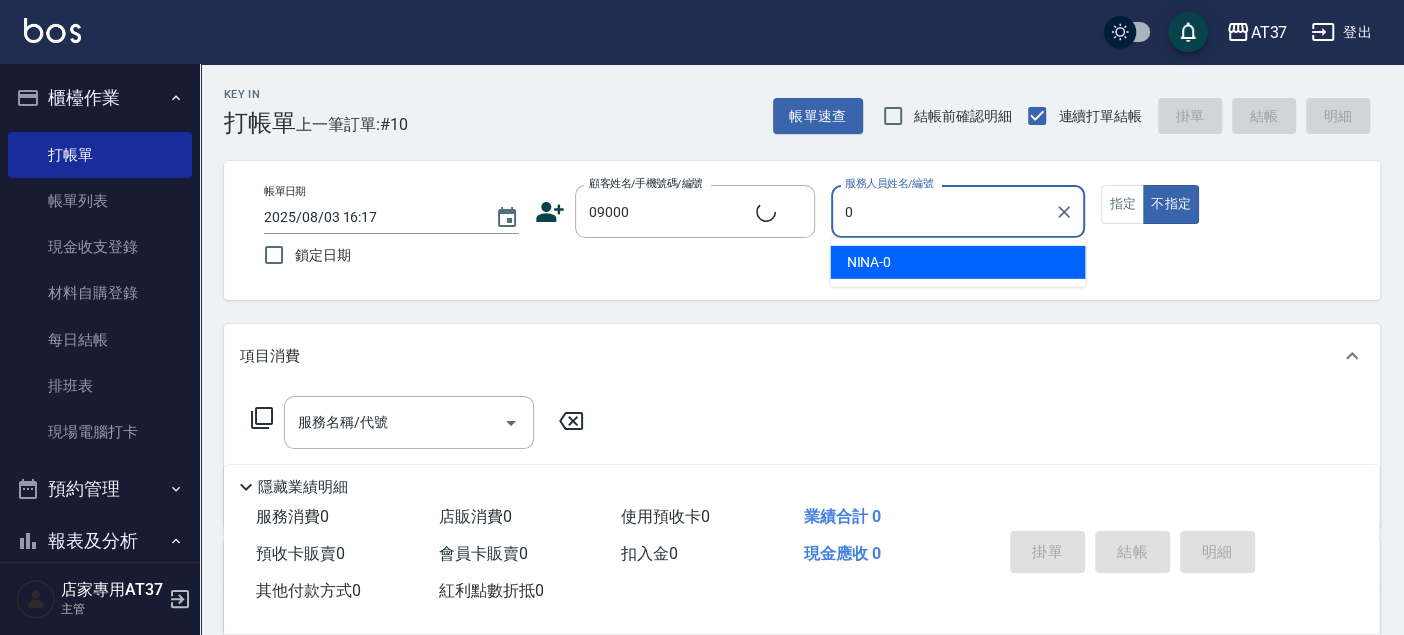 type on "新客人 姓名未設定/[PHONE]/null" 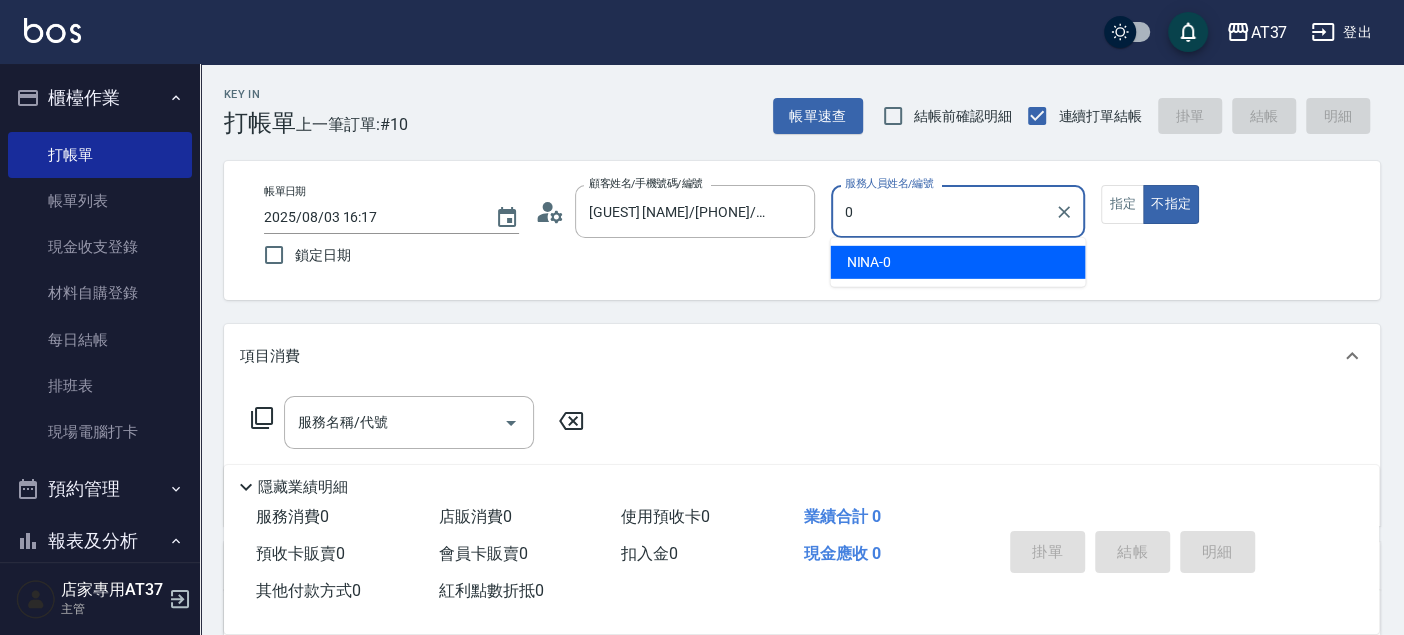 click on "NINA -0" at bounding box center [868, 262] 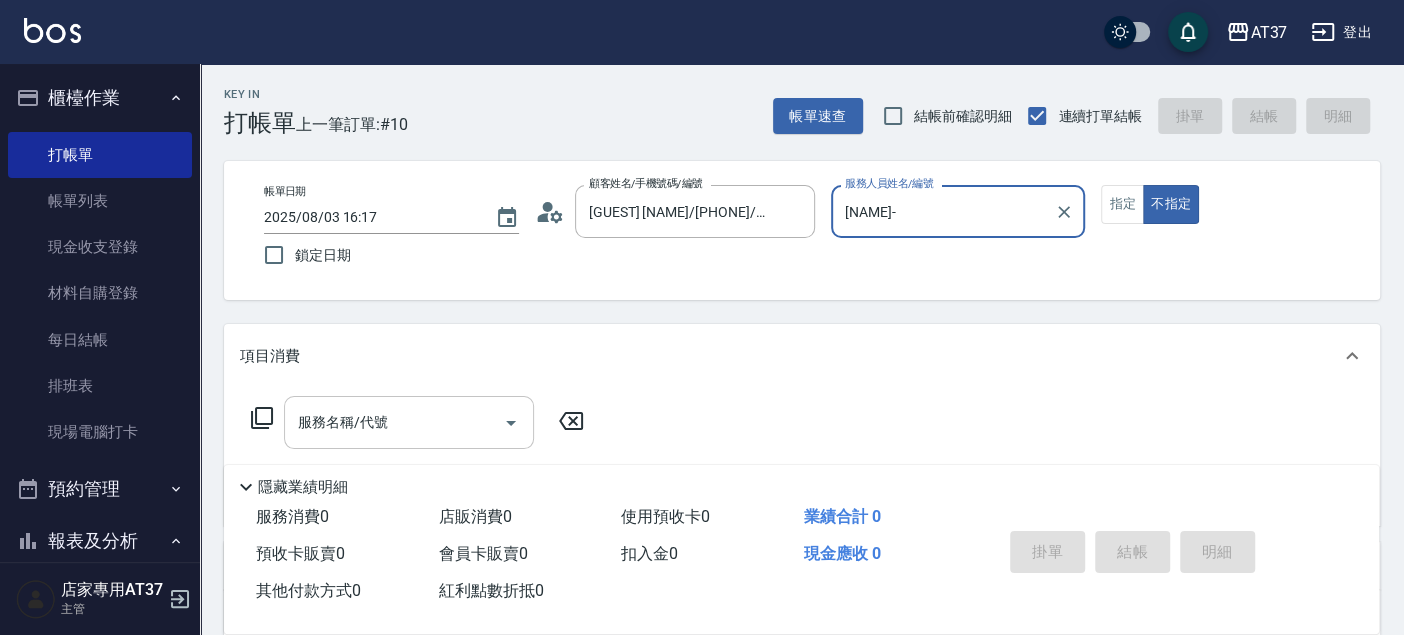 type on "NINA-0" 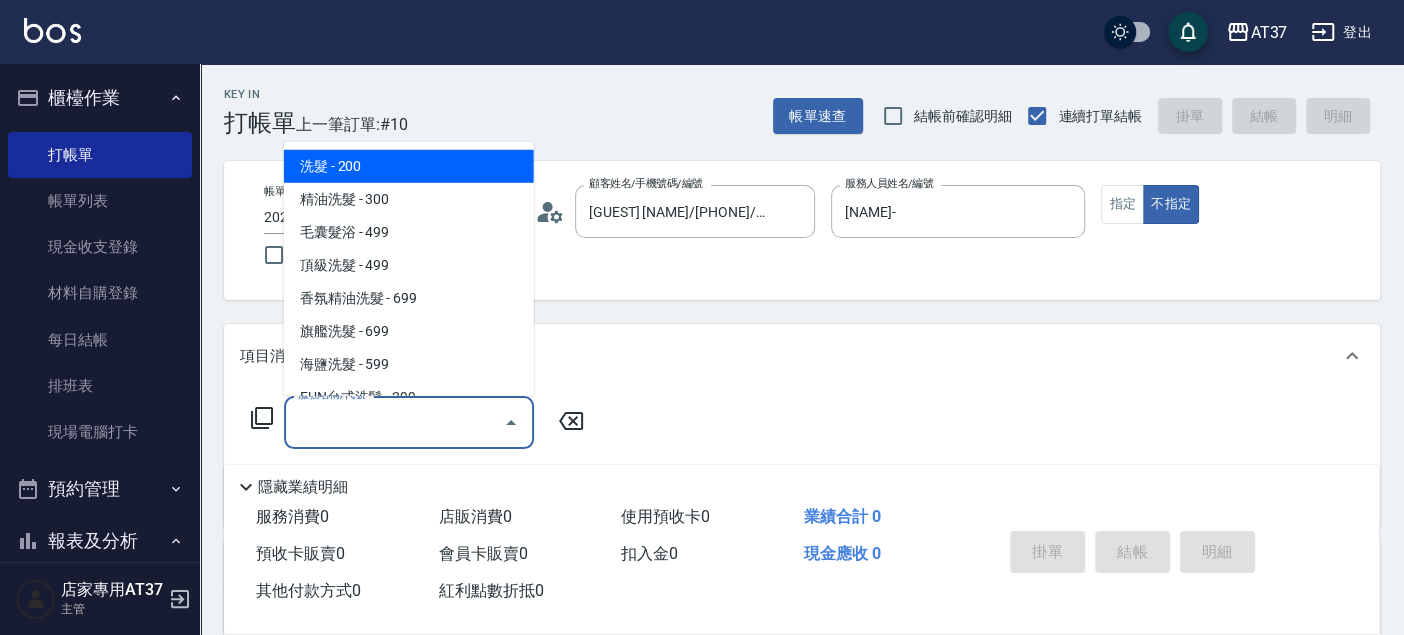 click on "服務名稱/代號" at bounding box center [394, 422] 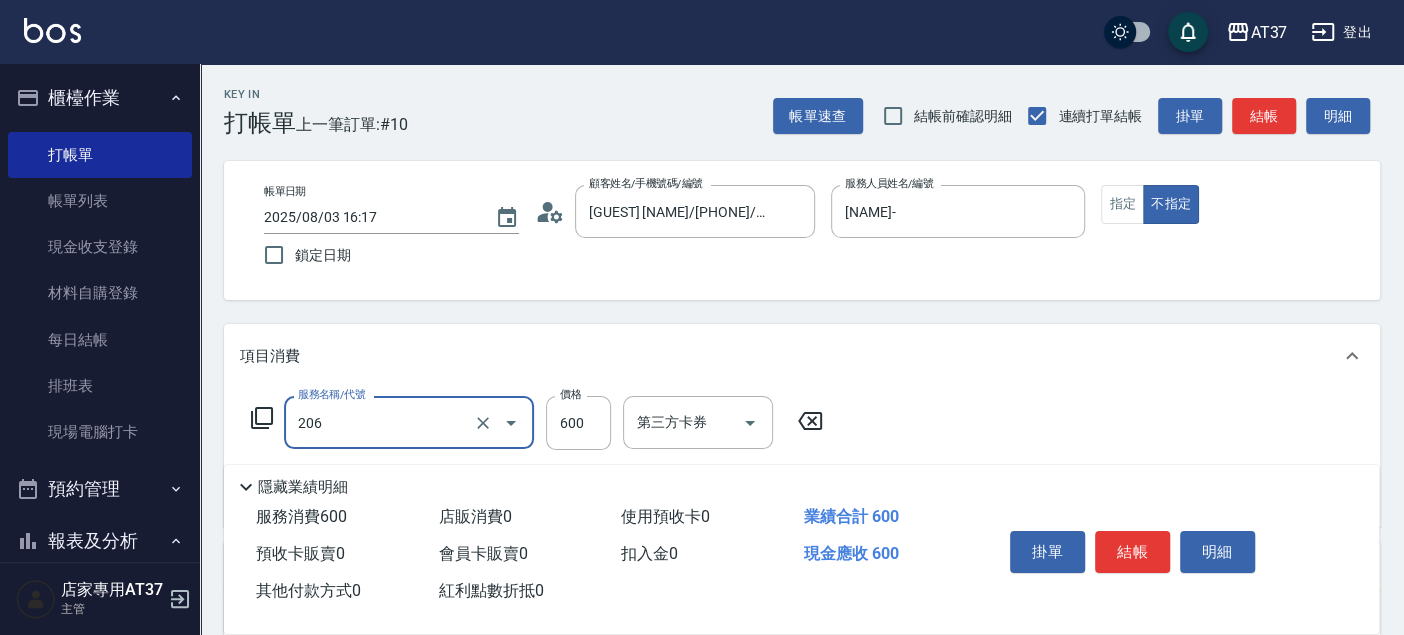 type on "A精油洗+剪(206)" 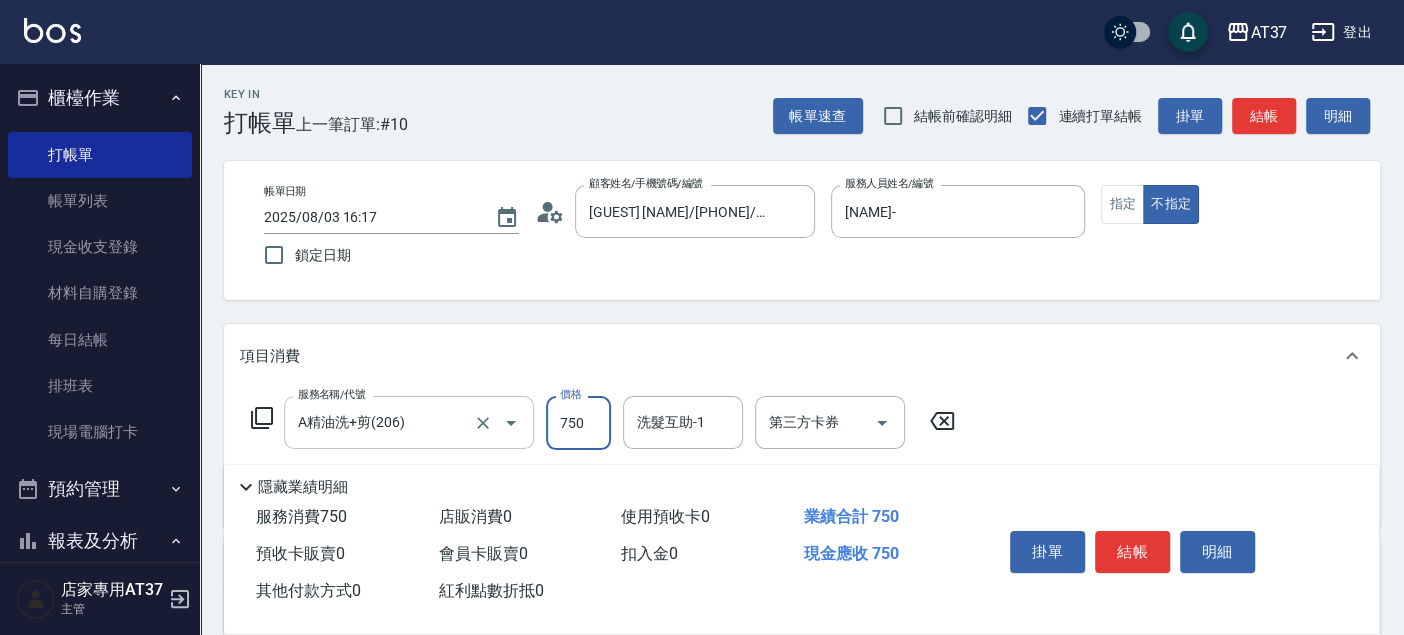 type on "750" 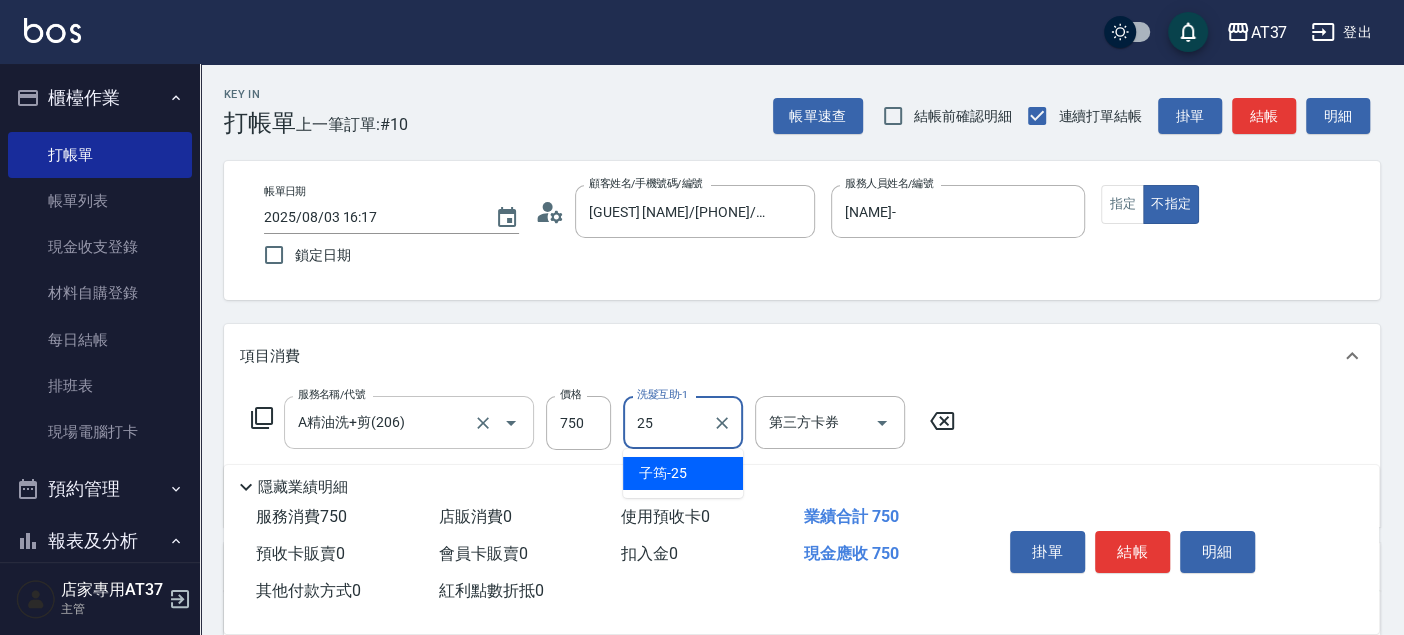 type on "[NAME]-25" 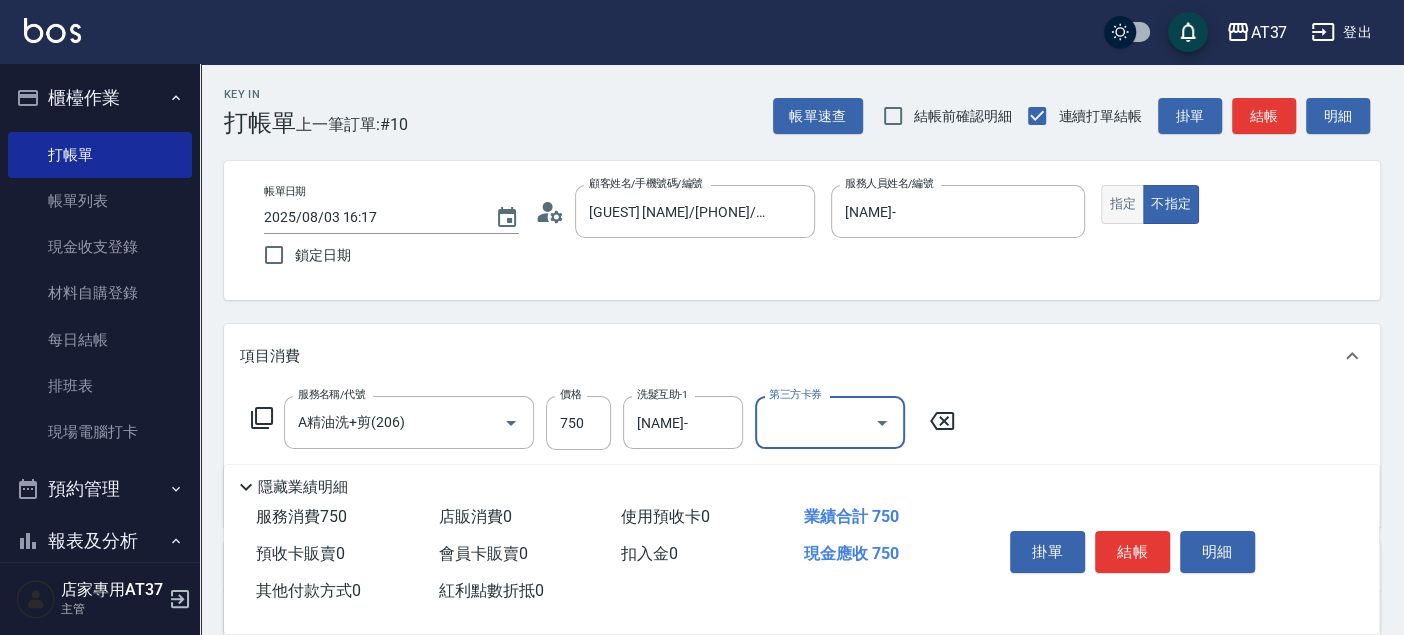 click on "指定" at bounding box center [1122, 204] 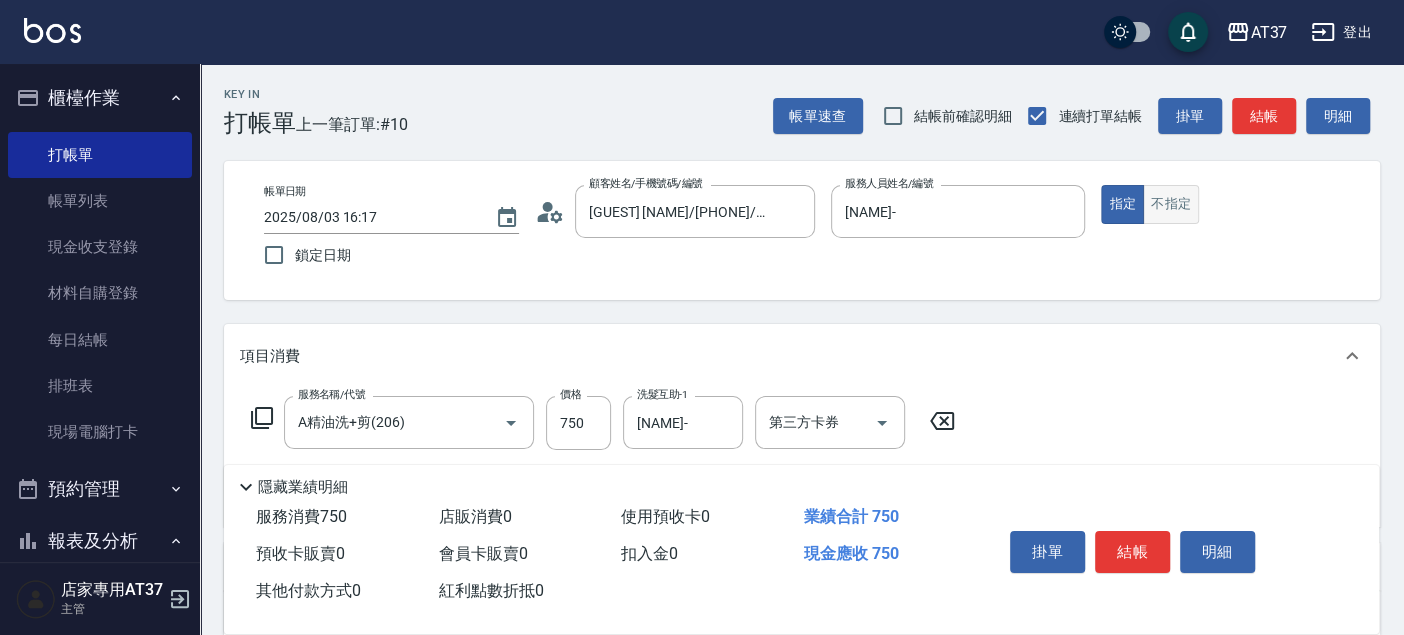 click on "不指定" at bounding box center [1171, 204] 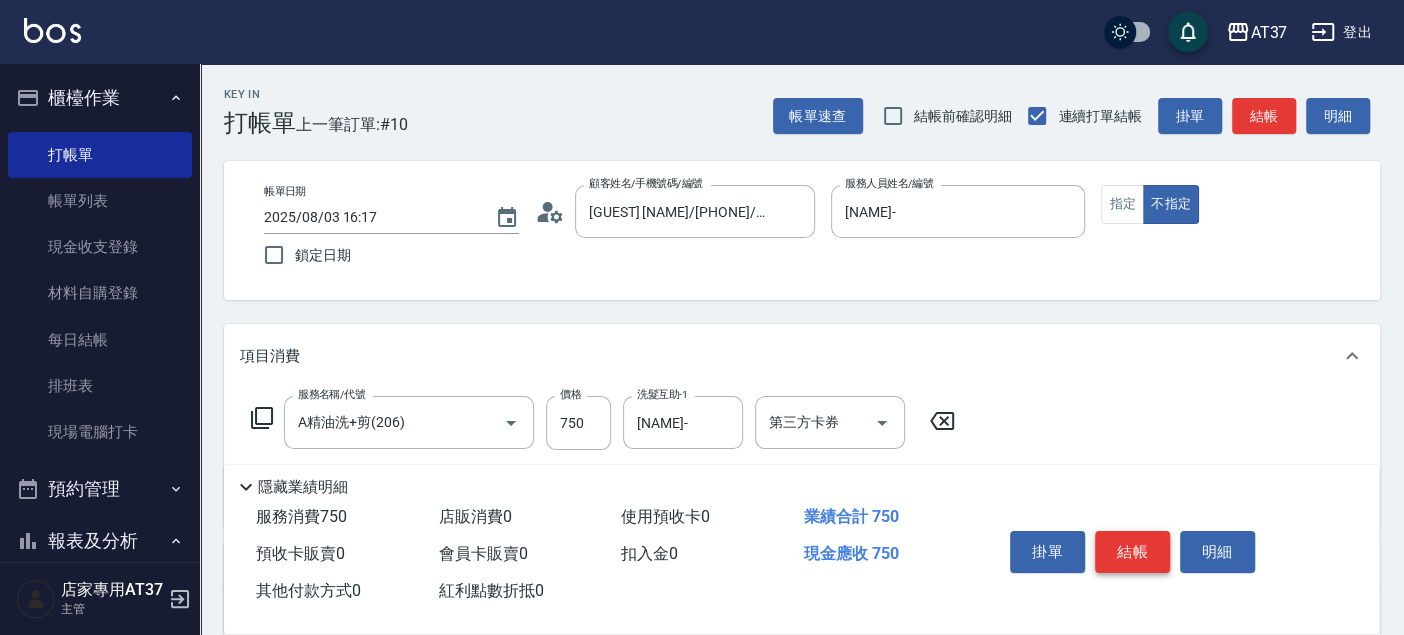 click on "結帳" at bounding box center [1132, 552] 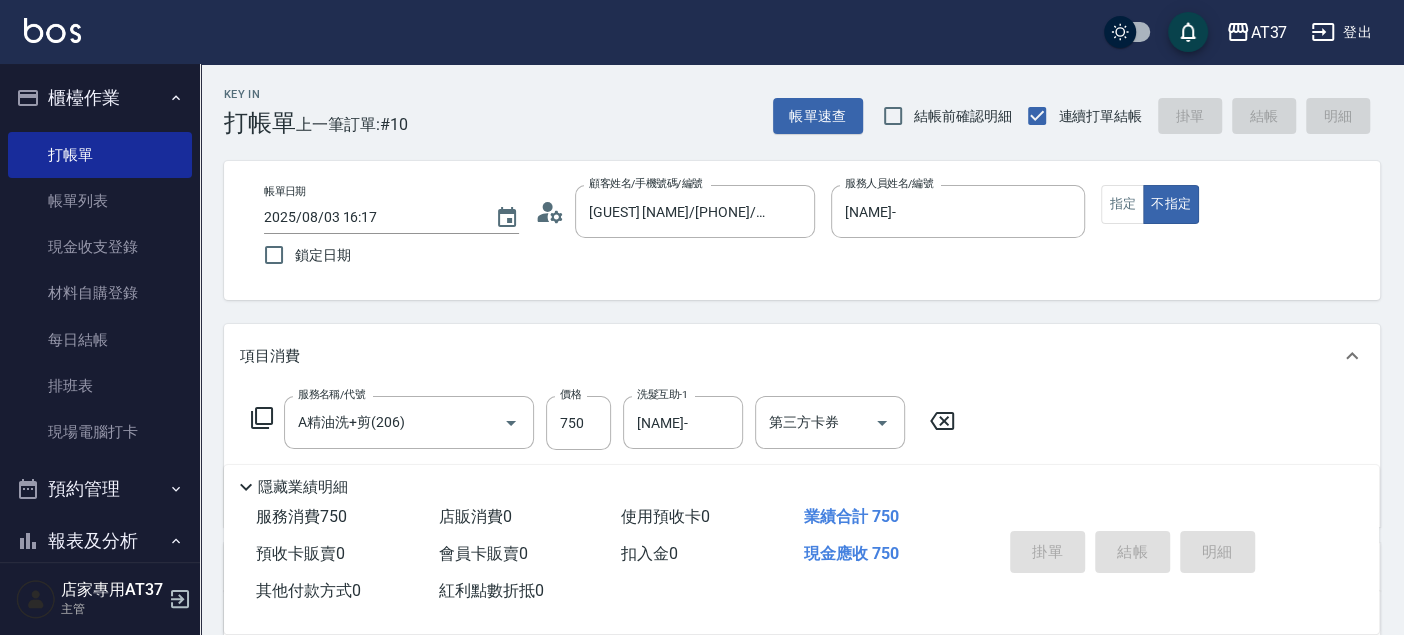 type on "2025/08/03 16:21" 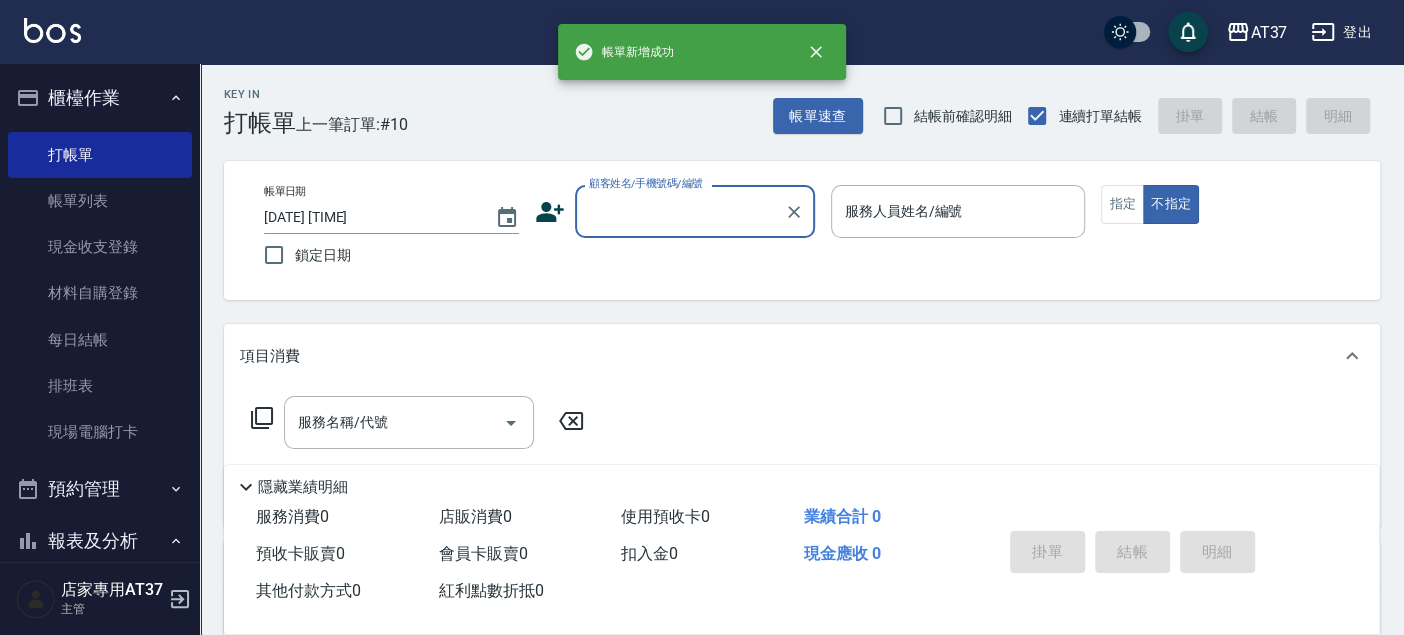 scroll, scrollTop: 0, scrollLeft: 0, axis: both 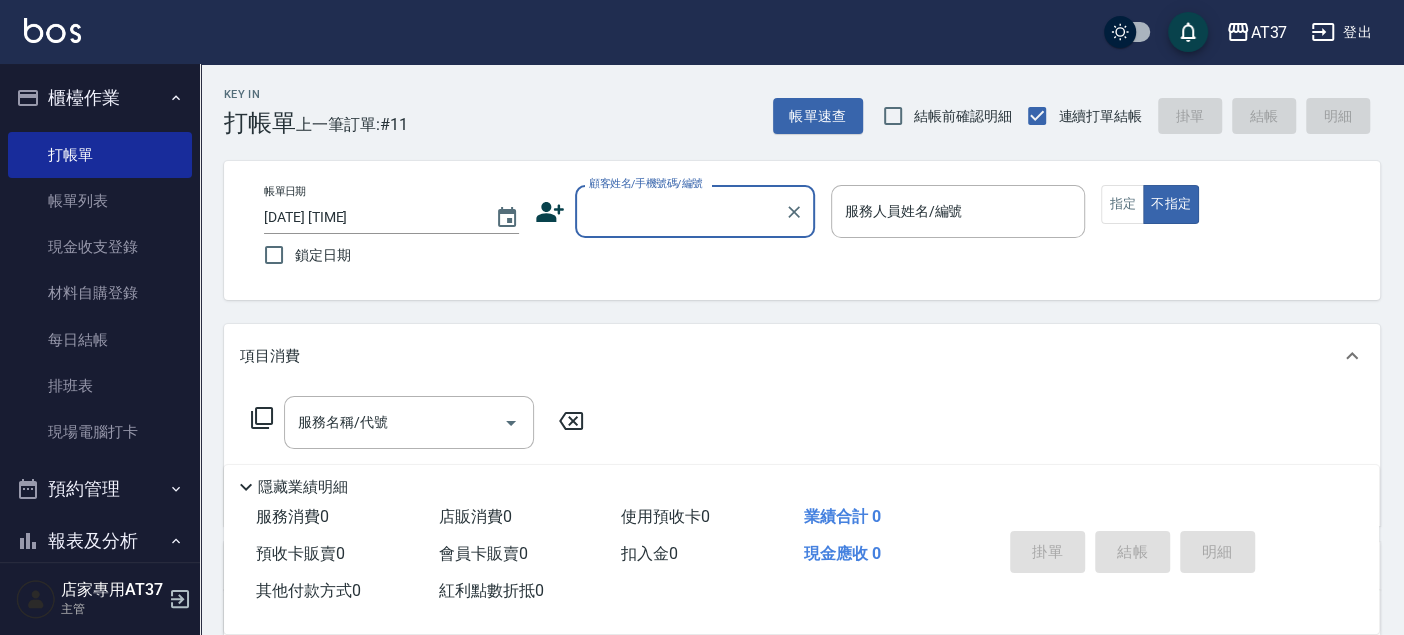 drag, startPoint x: 117, startPoint y: 384, endPoint x: 561, endPoint y: 260, distance: 460.99023 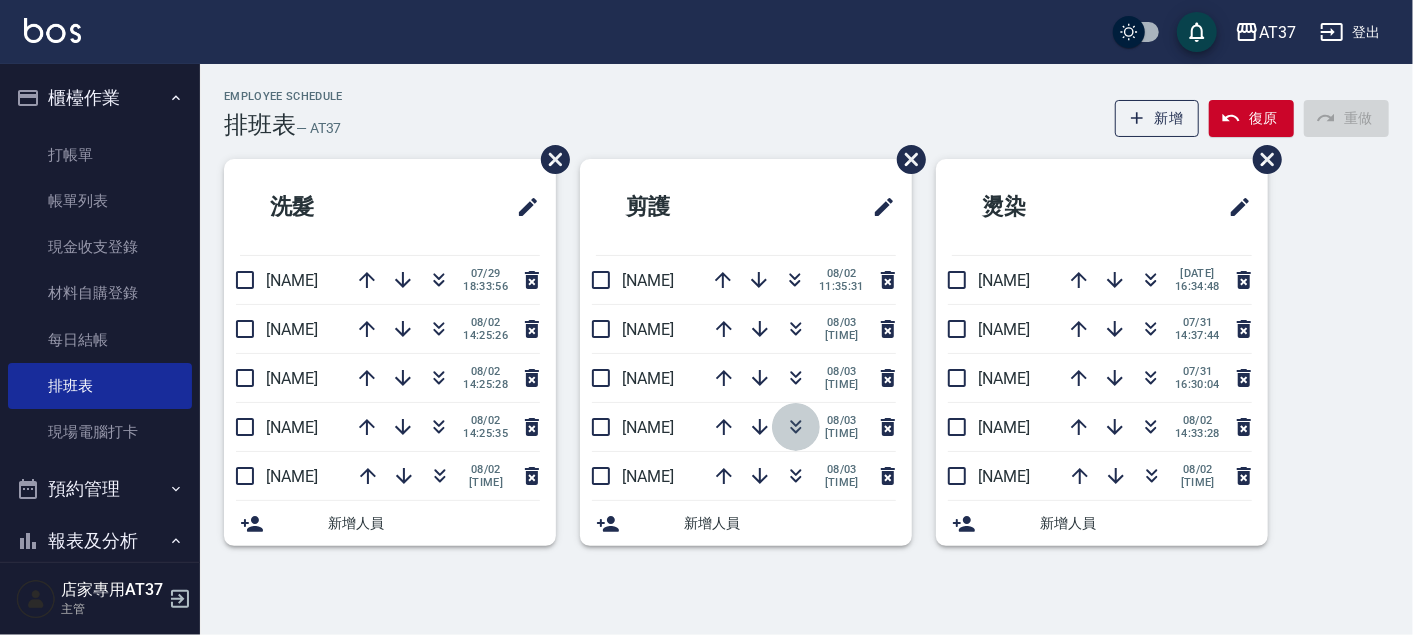 click 